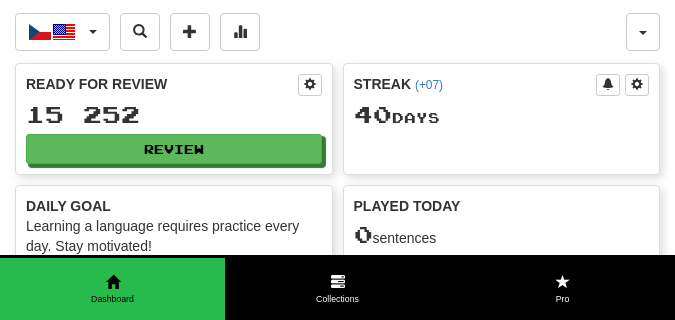 scroll, scrollTop: 0, scrollLeft: 0, axis: both 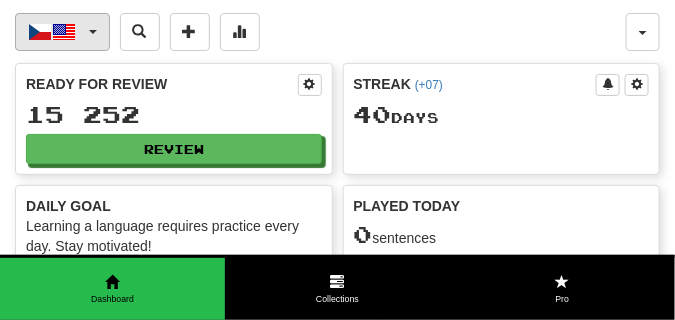 click at bounding box center [93, 32] 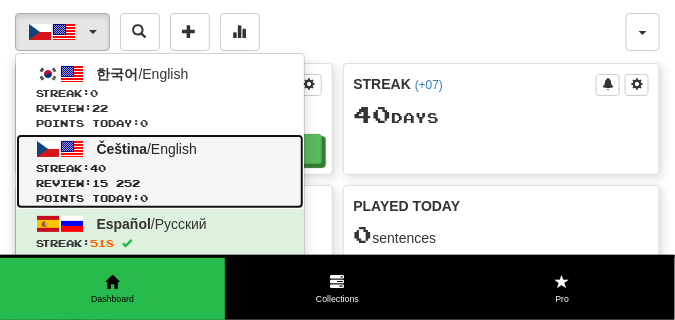 click on "40" at bounding box center [98, 168] 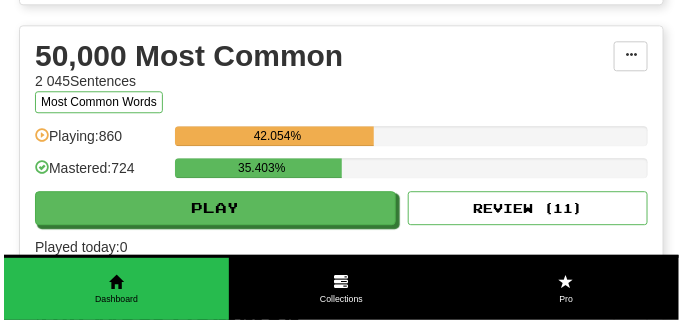 scroll, scrollTop: 2250, scrollLeft: 0, axis: vertical 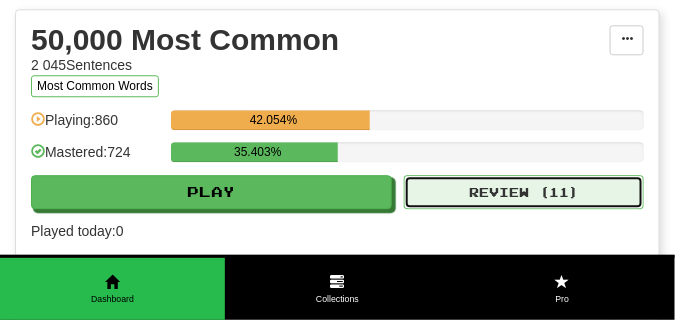 click on "Review ( 11 )" at bounding box center [524, 192] 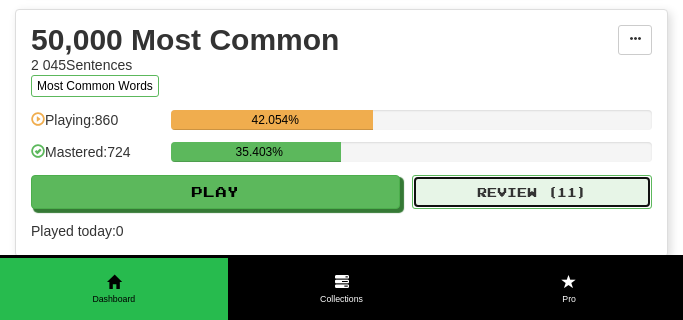 select on "**" 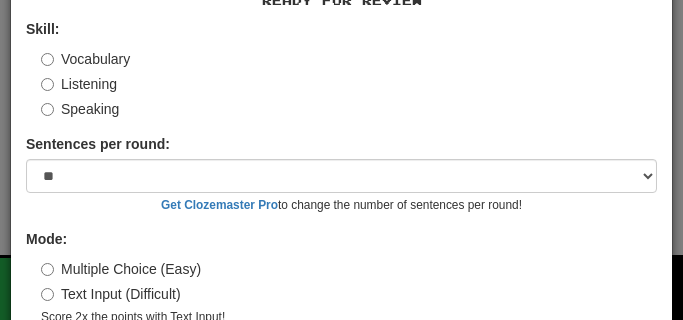 scroll, scrollTop: 186, scrollLeft: 0, axis: vertical 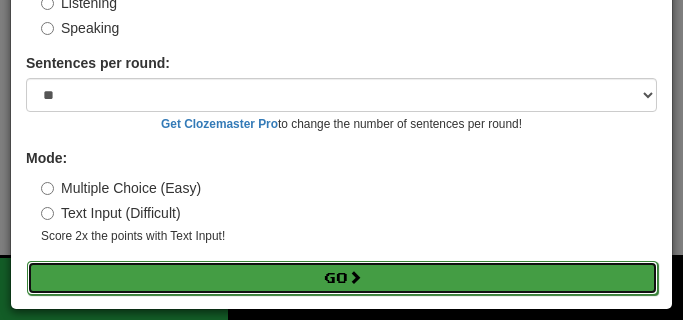 click on "Go" at bounding box center (342, 278) 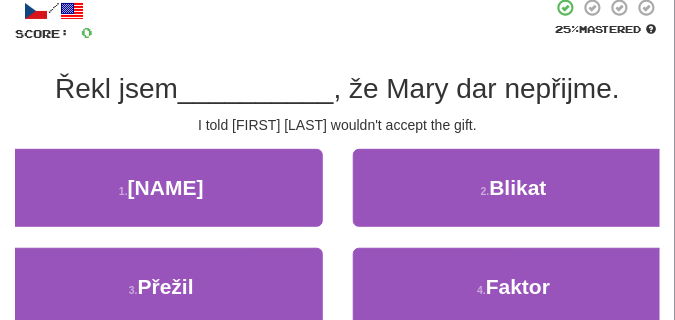 scroll, scrollTop: 150, scrollLeft: 0, axis: vertical 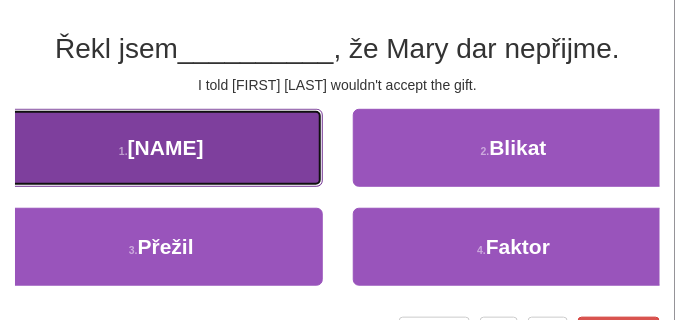 click on "1 .  Tomovi" at bounding box center (161, 148) 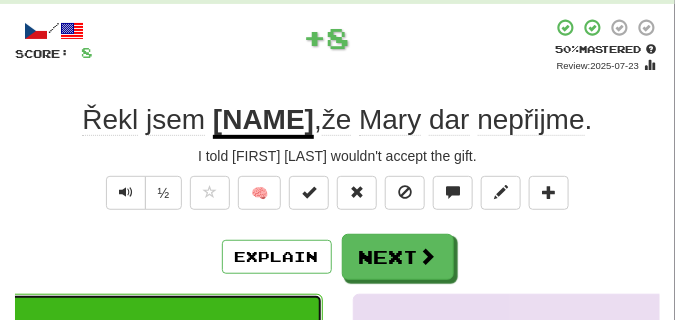 scroll, scrollTop: 50, scrollLeft: 0, axis: vertical 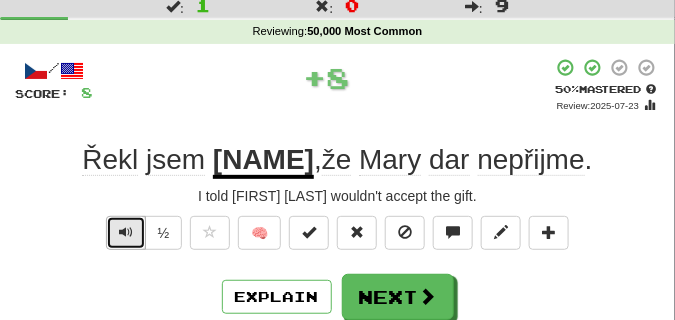 click at bounding box center [126, 232] 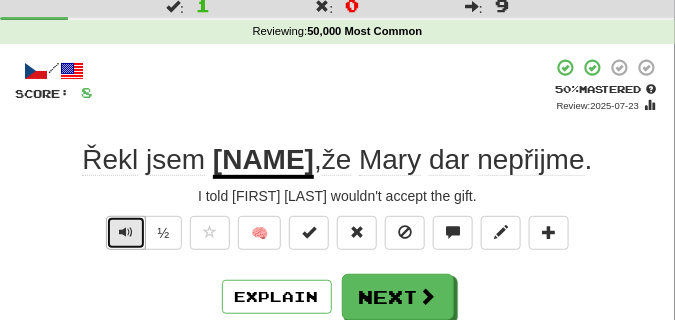 click at bounding box center [126, 232] 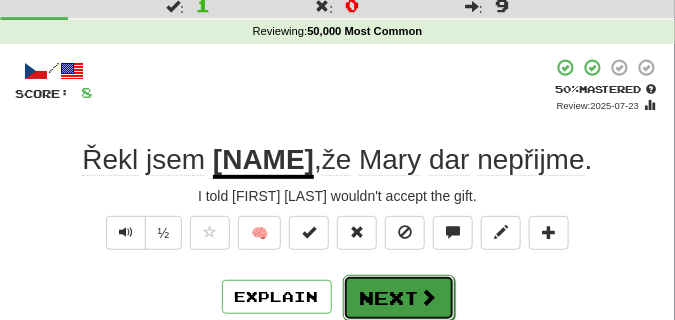 click on "Next" at bounding box center [399, 298] 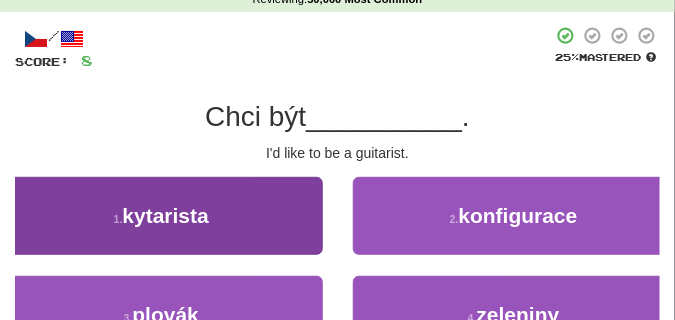 scroll, scrollTop: 100, scrollLeft: 0, axis: vertical 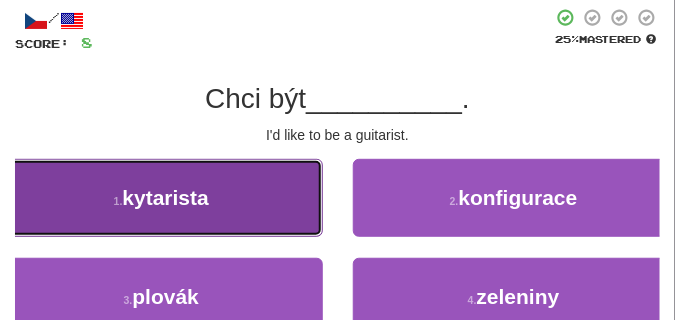 click on "kytarista" at bounding box center (165, 197) 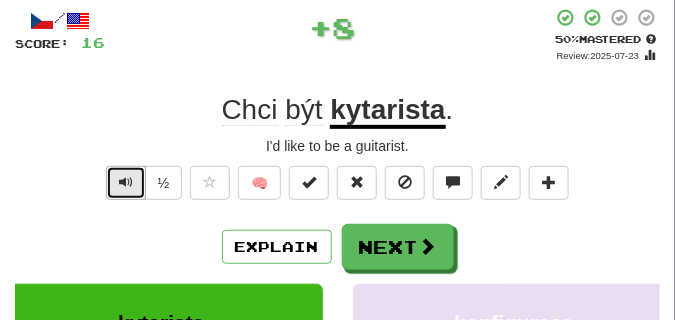 click at bounding box center [126, 183] 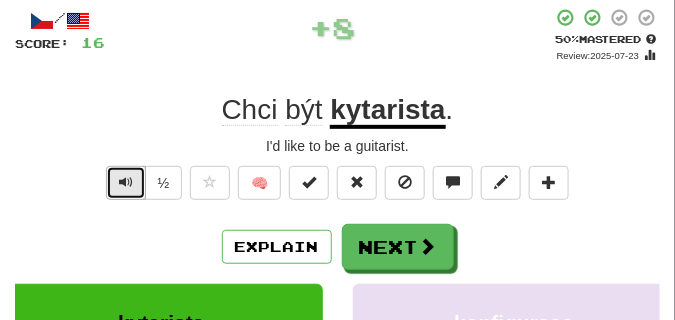 click at bounding box center [126, 183] 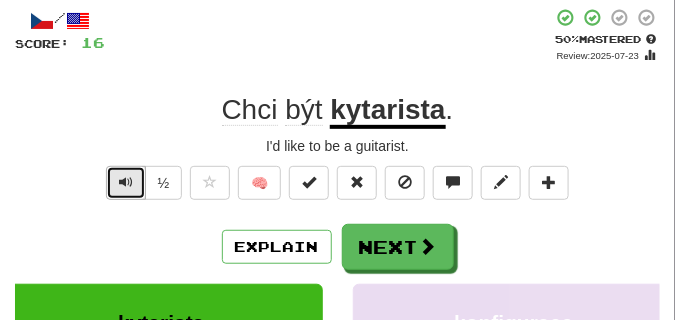 click at bounding box center [126, 183] 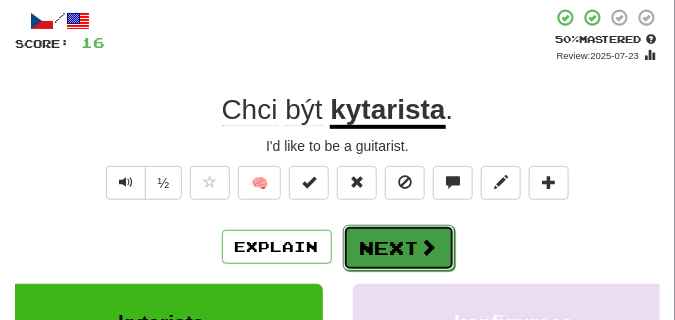click on "Next" at bounding box center [399, 248] 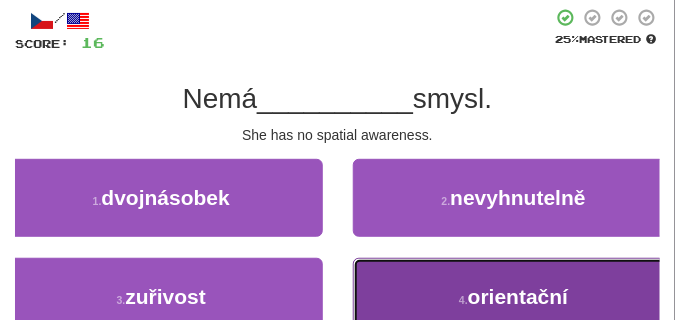 click on "4 .  orientační" at bounding box center [514, 297] 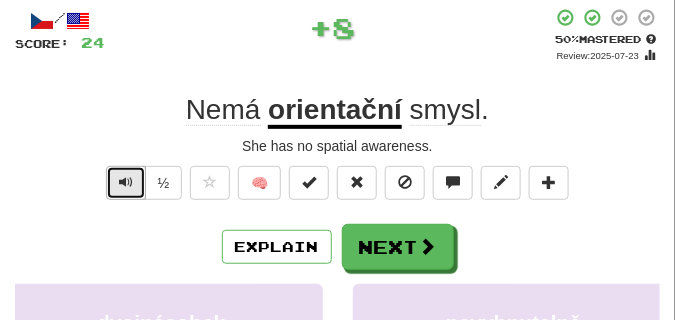 click at bounding box center (126, 182) 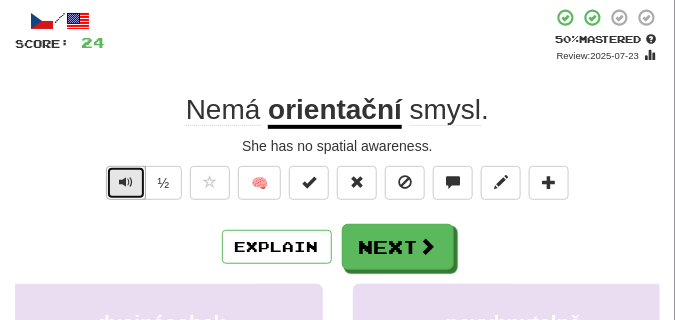 click at bounding box center [126, 182] 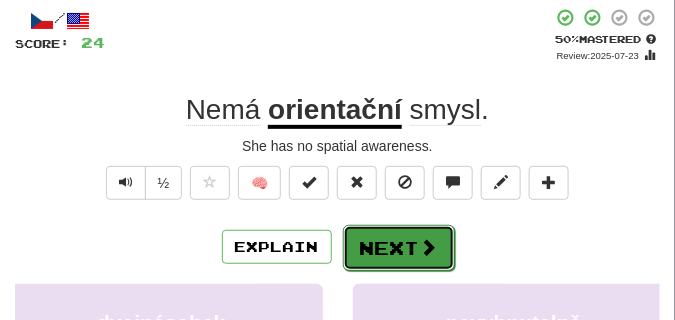 click on "Next" at bounding box center (399, 248) 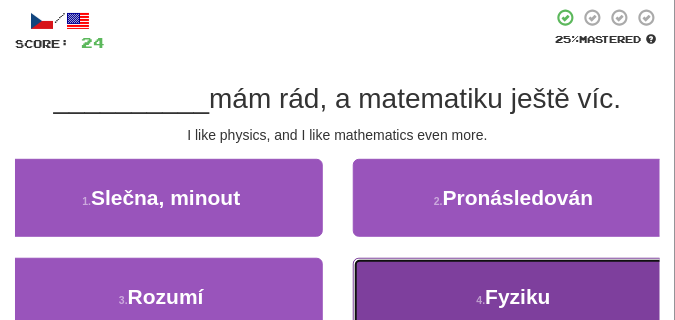 click on "4 .  Fyziku" at bounding box center (514, 297) 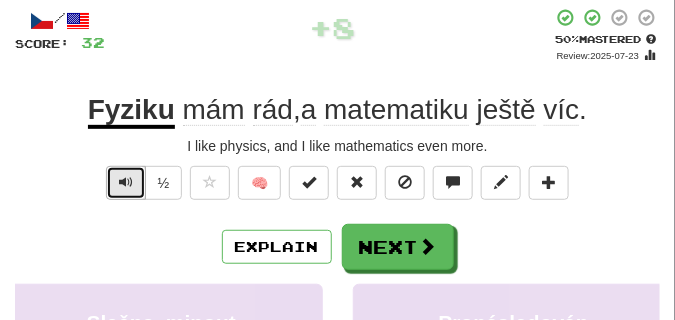 click at bounding box center (126, 182) 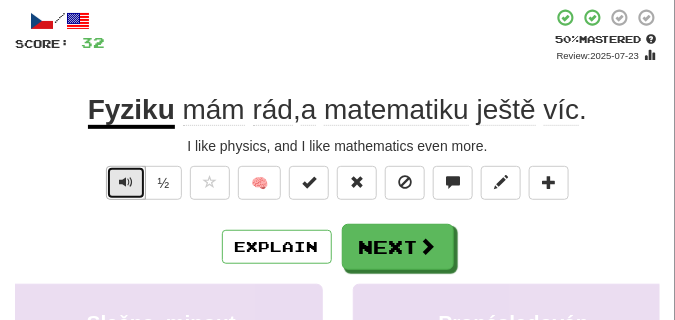 click at bounding box center [126, 182] 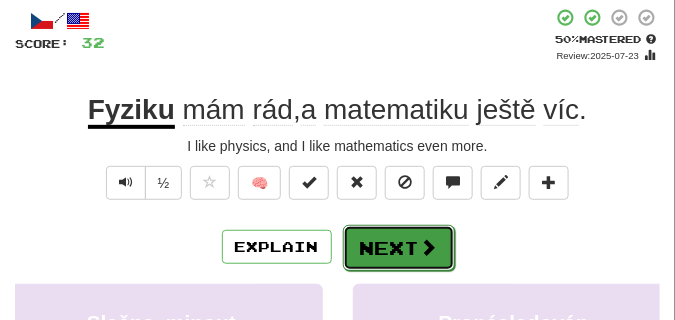 click on "Next" at bounding box center (399, 248) 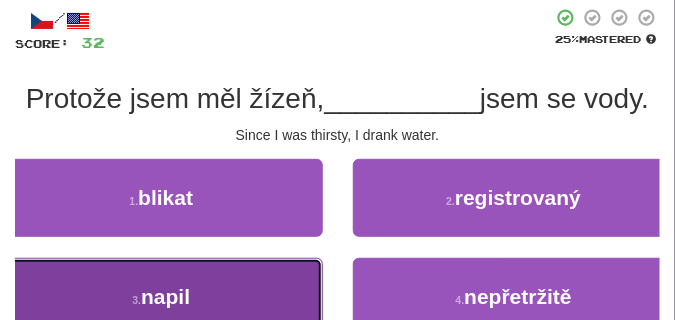 click on "3 .  napil" at bounding box center [161, 297] 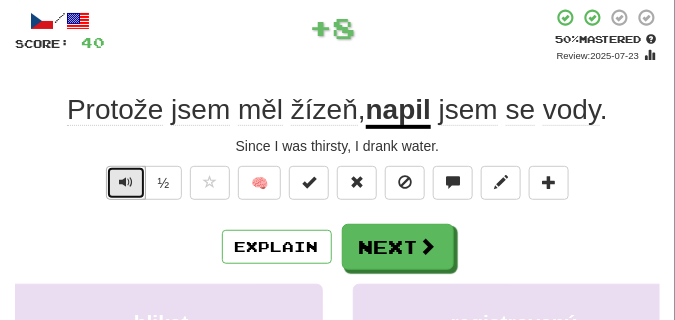 click at bounding box center [126, 182] 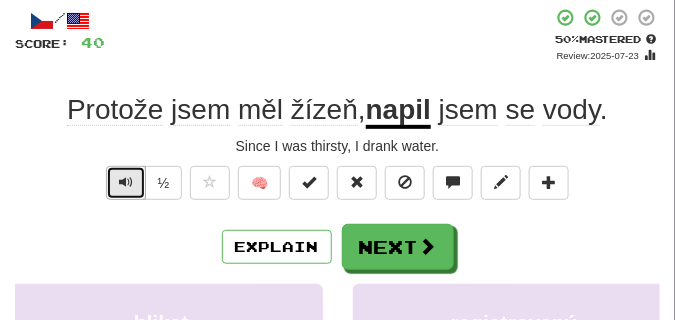 click at bounding box center (126, 182) 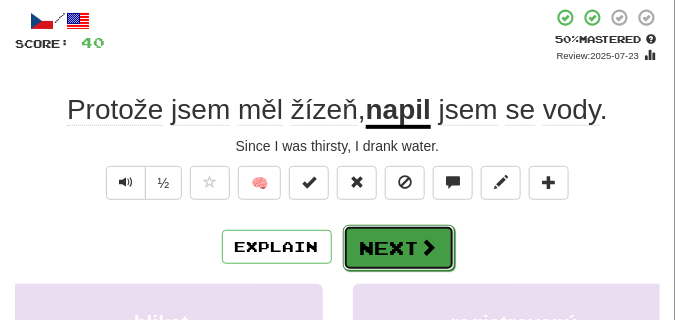 click on "Next" at bounding box center (399, 248) 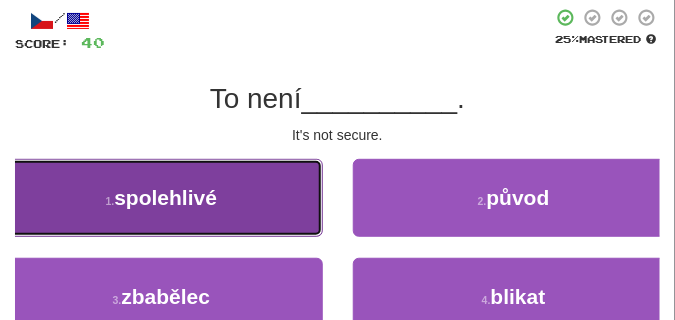 click on "1 .  spolehlivé" at bounding box center (161, 198) 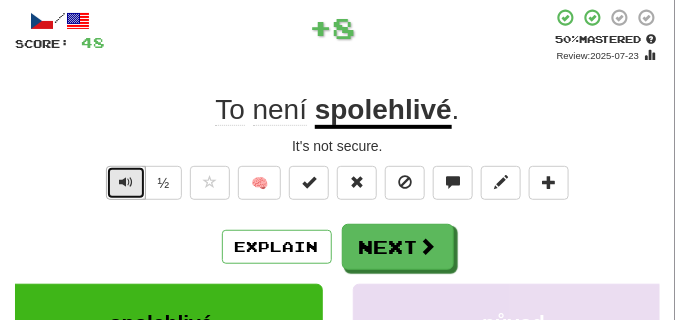 click at bounding box center (126, 183) 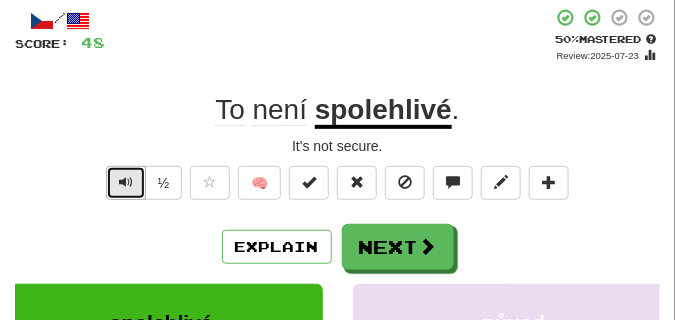 click at bounding box center [126, 183] 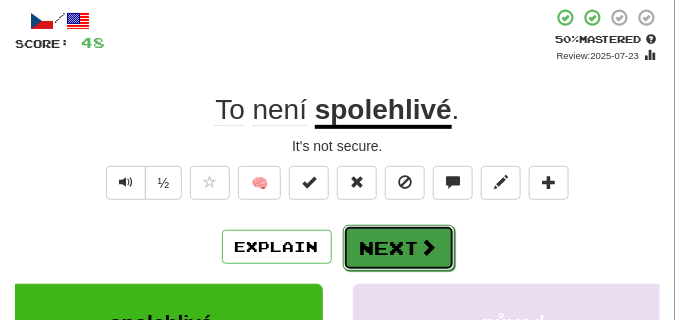 click on "Next" at bounding box center [399, 248] 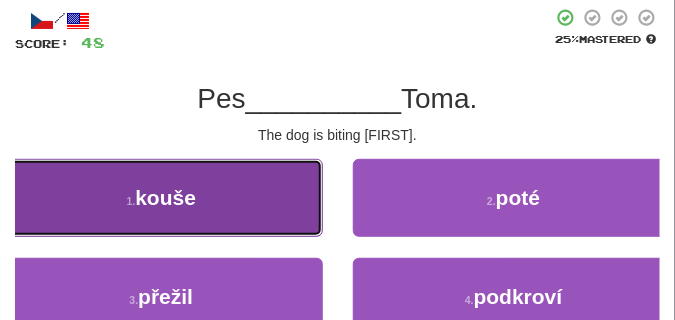 click on "1 .  kouše" at bounding box center (161, 198) 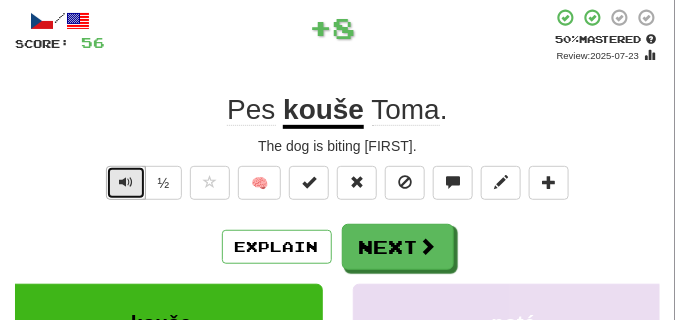 click at bounding box center (126, 183) 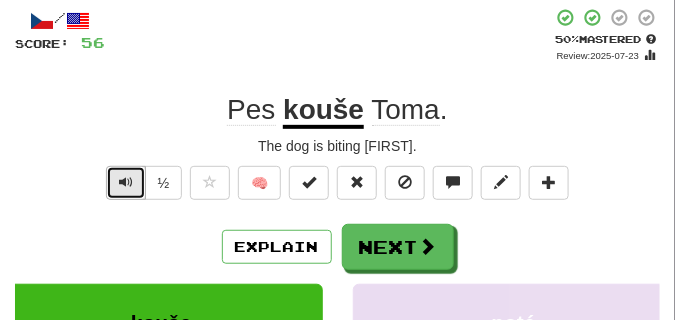 click at bounding box center (126, 183) 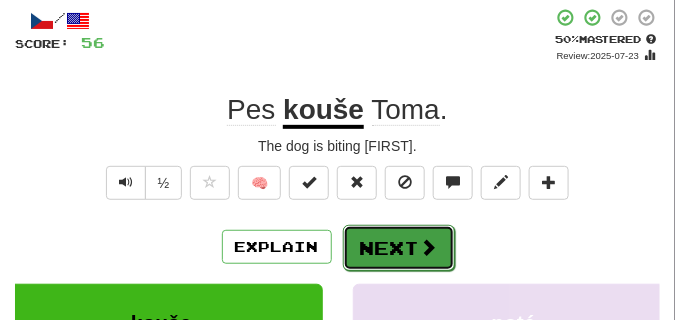 click on "Next" at bounding box center [399, 248] 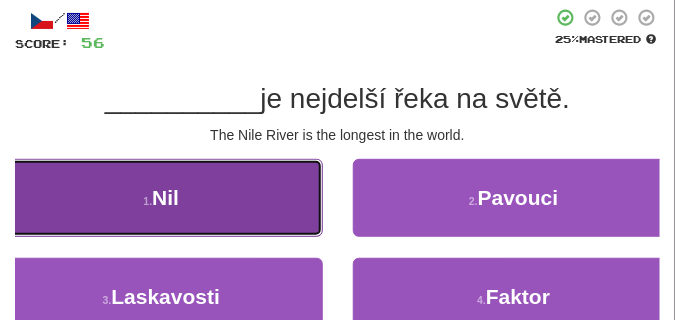click on "1 .  Nil" at bounding box center [161, 198] 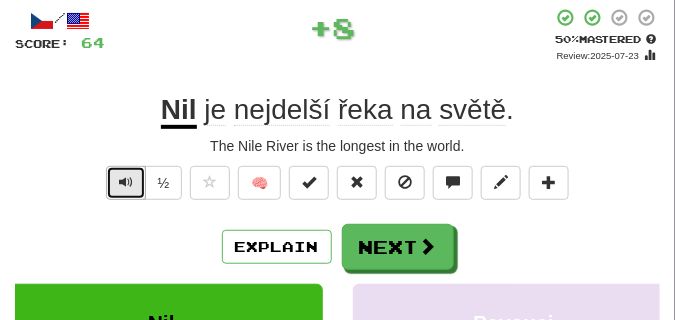 click at bounding box center (126, 183) 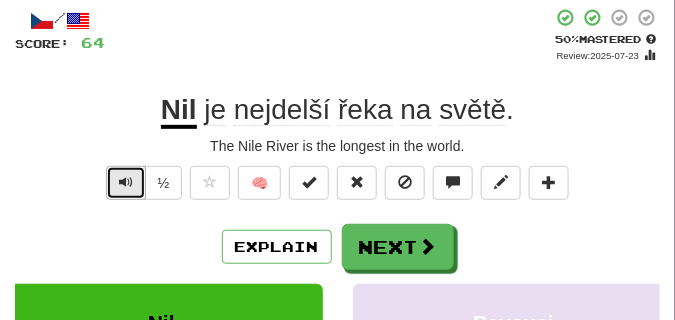 click at bounding box center [126, 183] 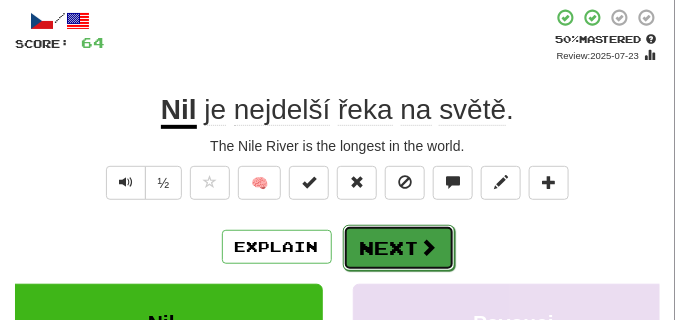click on "Next" at bounding box center [399, 248] 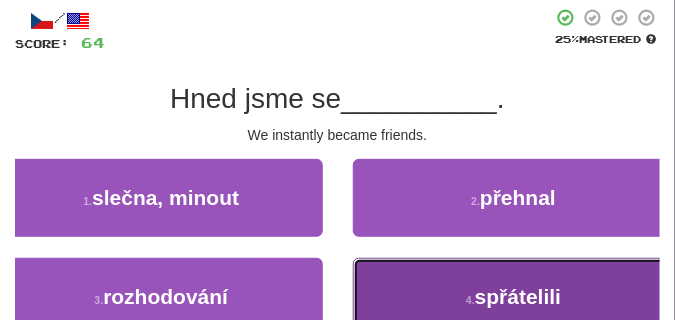click on "4 .  spřátelili" at bounding box center [514, 297] 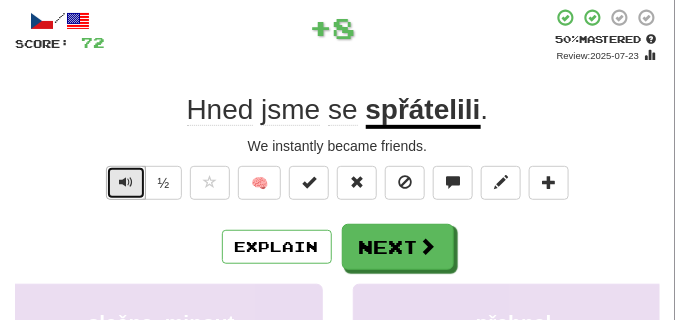 click at bounding box center [126, 182] 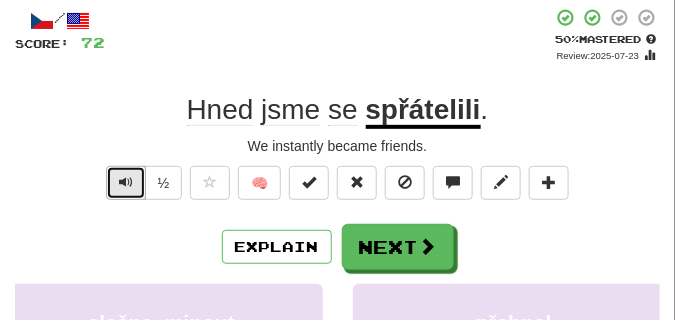 click at bounding box center [126, 182] 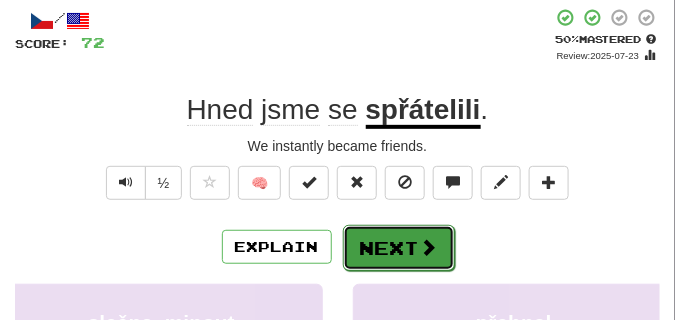 click on "Next" at bounding box center (399, 248) 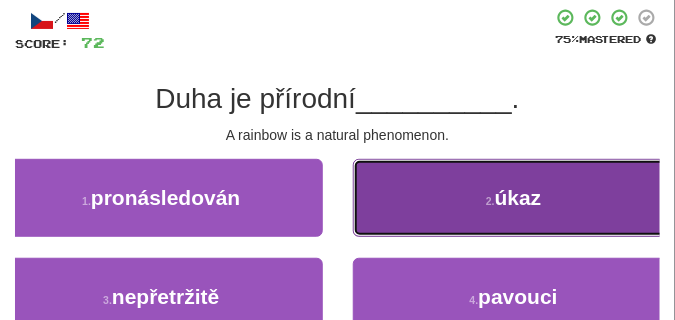 click on "2 .  úkaz" at bounding box center [514, 198] 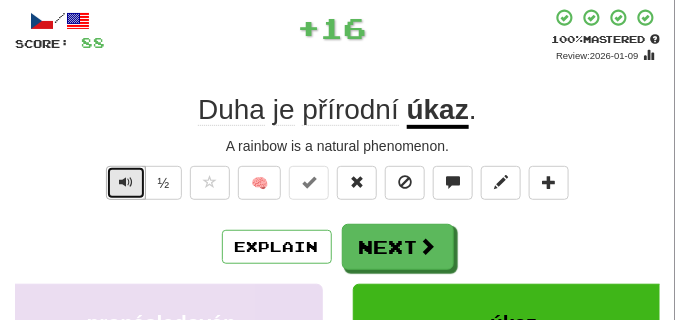 click at bounding box center [126, 183] 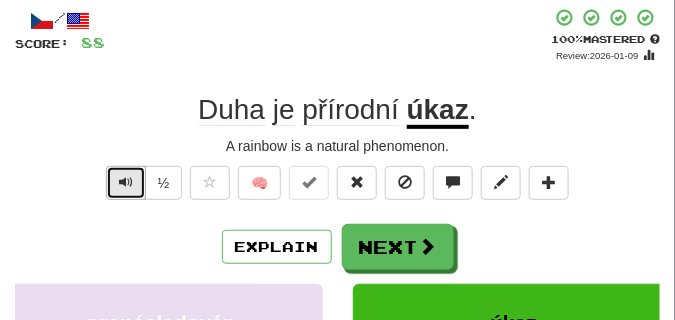 click at bounding box center (126, 183) 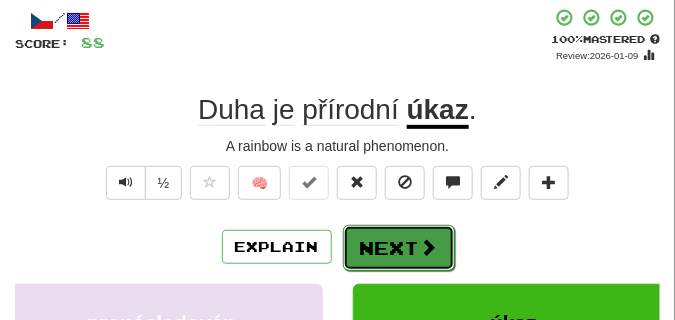 click on "Next" at bounding box center [399, 248] 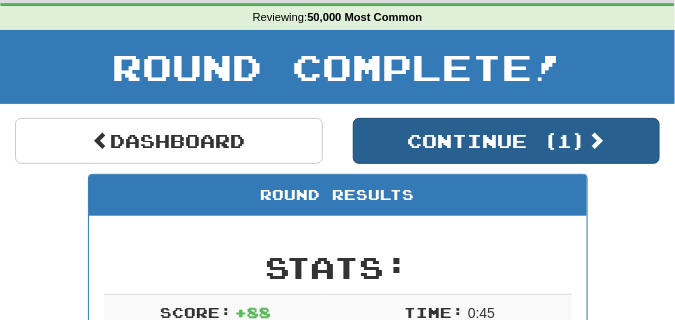 scroll, scrollTop: 38, scrollLeft: 0, axis: vertical 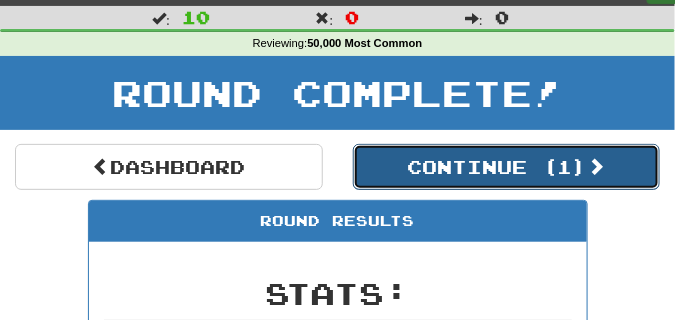 click on "Continue ( 1 )" at bounding box center [507, 167] 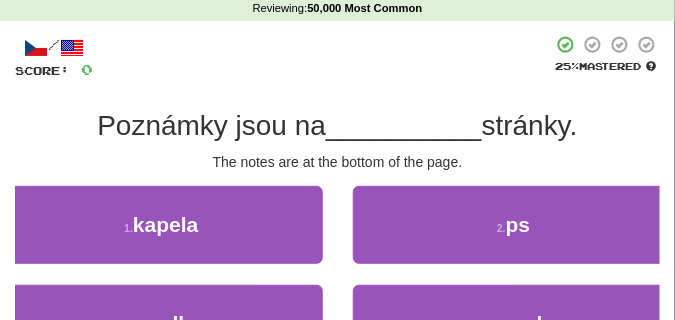 scroll, scrollTop: 88, scrollLeft: 0, axis: vertical 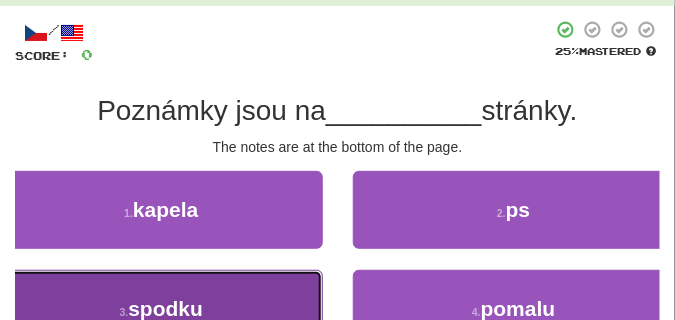 click on "3 .  spodku" at bounding box center [161, 309] 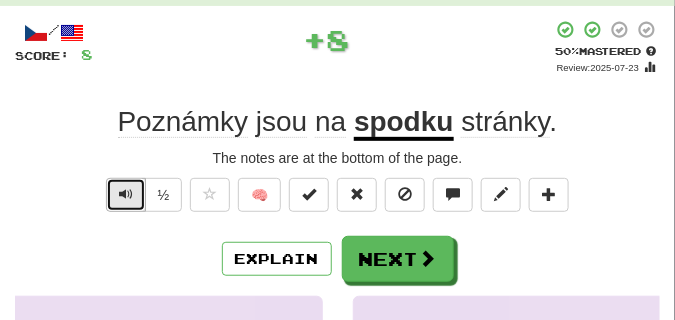 click at bounding box center (126, 194) 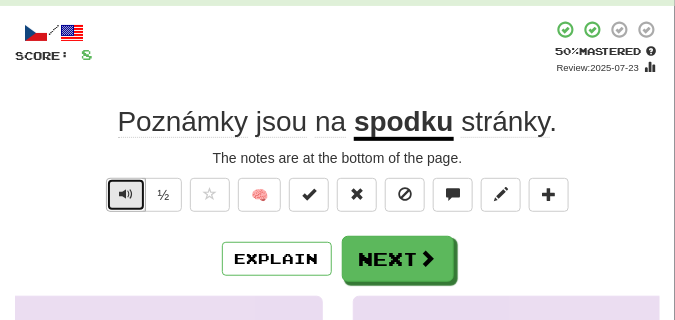 click at bounding box center (126, 194) 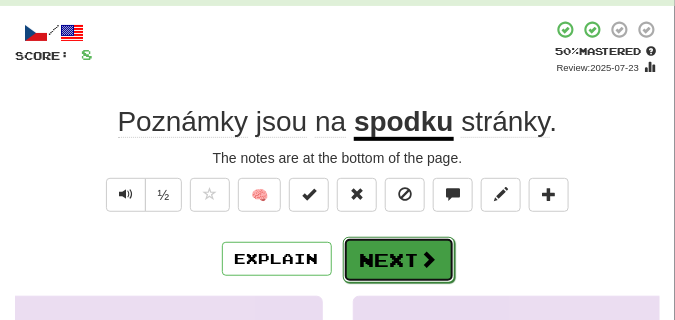 click on "Next" at bounding box center [399, 260] 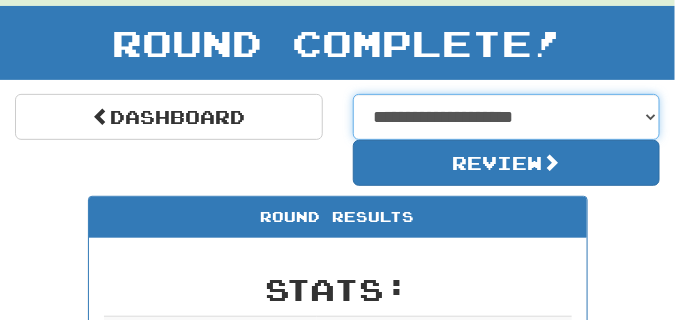 click on "**********" at bounding box center [507, 117] 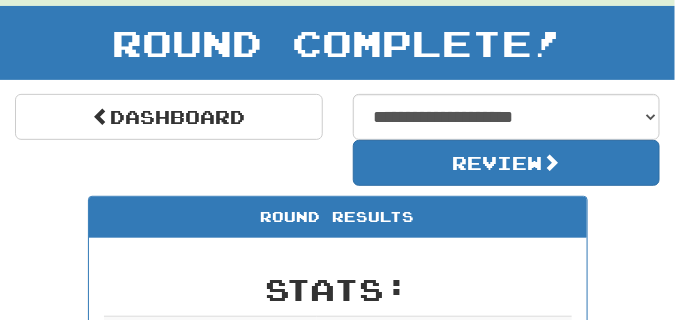 click on "**********" at bounding box center (337, 140) 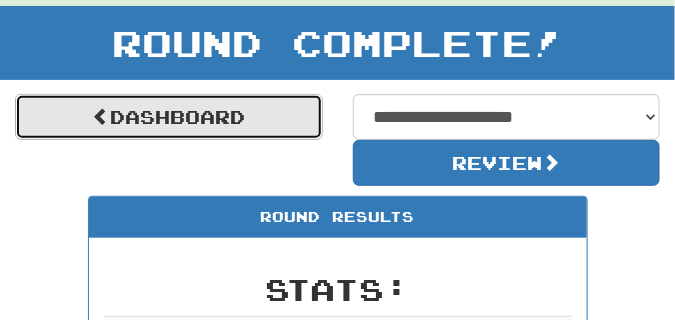 click on "Dashboard" at bounding box center (169, 117) 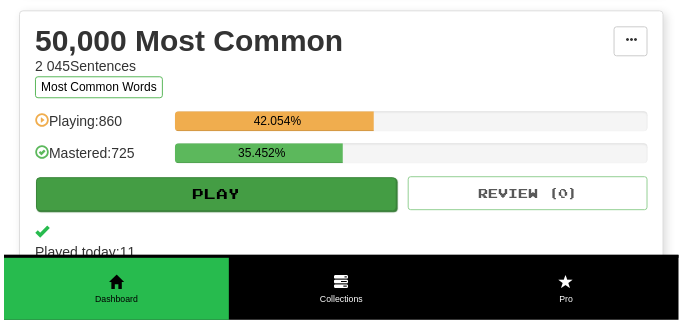 scroll, scrollTop: 2250, scrollLeft: 0, axis: vertical 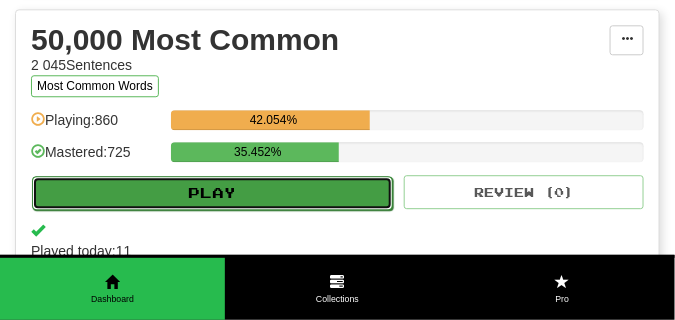 click on "Play" at bounding box center [212, 193] 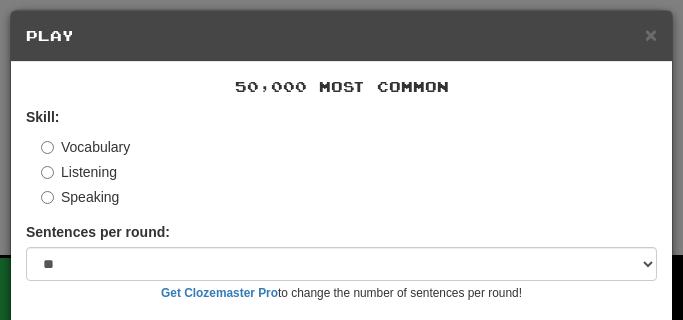 scroll, scrollTop: 169, scrollLeft: 0, axis: vertical 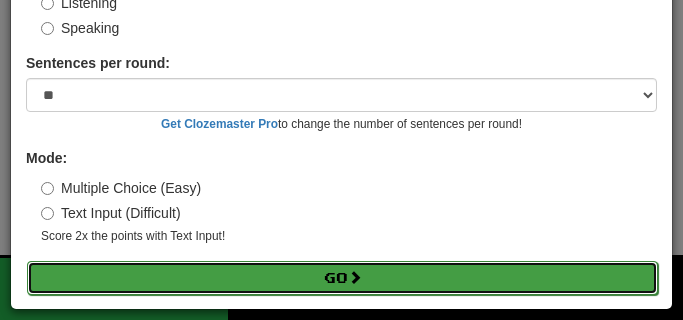 click on "Go" at bounding box center [342, 278] 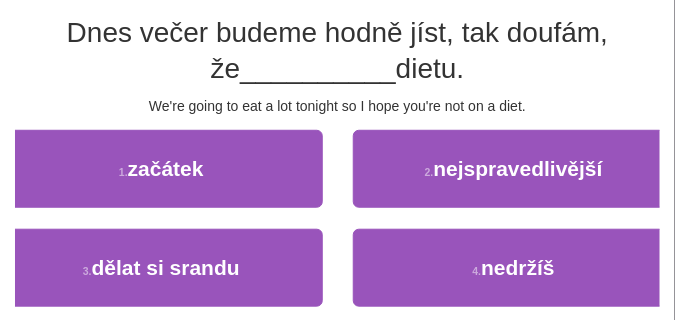 scroll, scrollTop: 200, scrollLeft: 0, axis: vertical 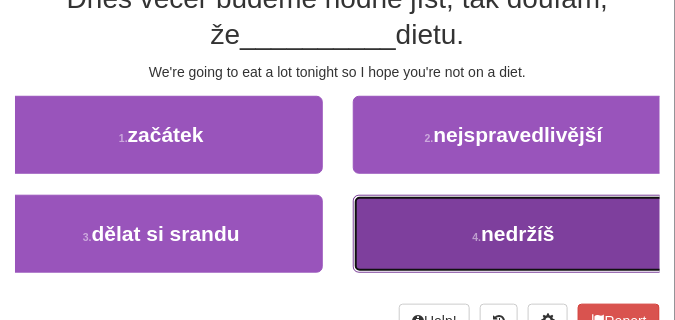 click on "4 .  nedržíš" at bounding box center [514, 234] 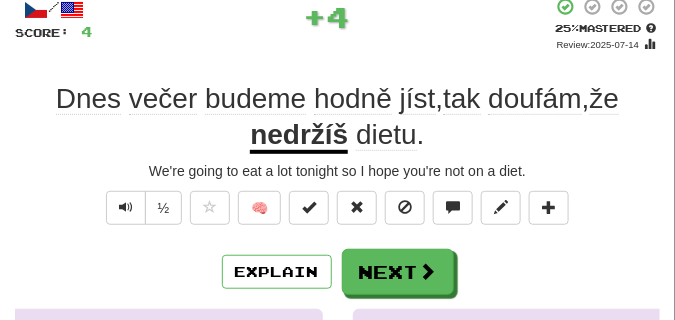scroll, scrollTop: 110, scrollLeft: 0, axis: vertical 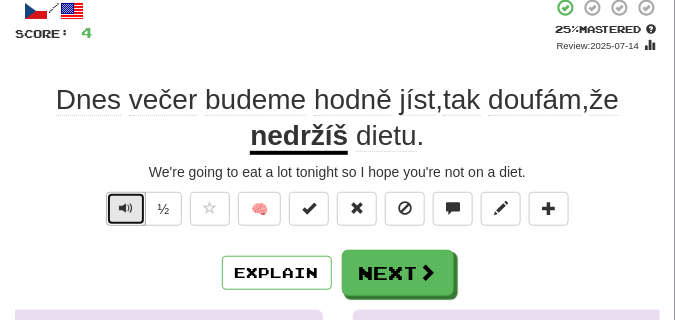 click at bounding box center [126, 209] 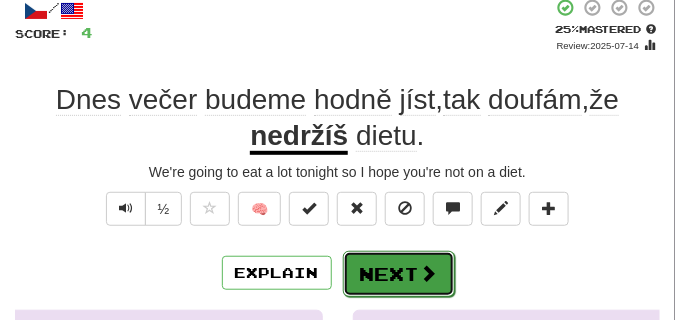 click on "Next" at bounding box center (399, 274) 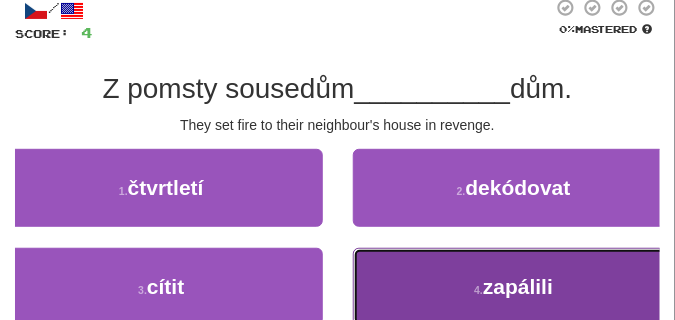 click on "4 .  zapálili" at bounding box center (514, 287) 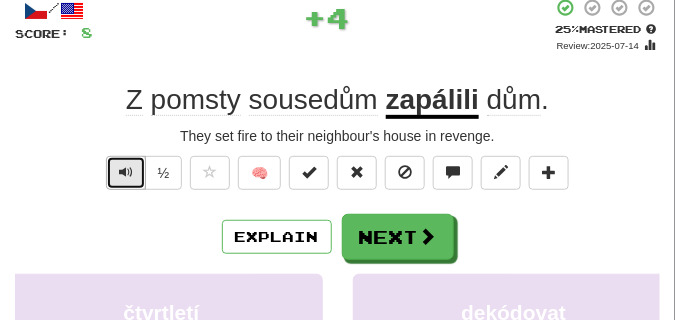 click at bounding box center (126, 172) 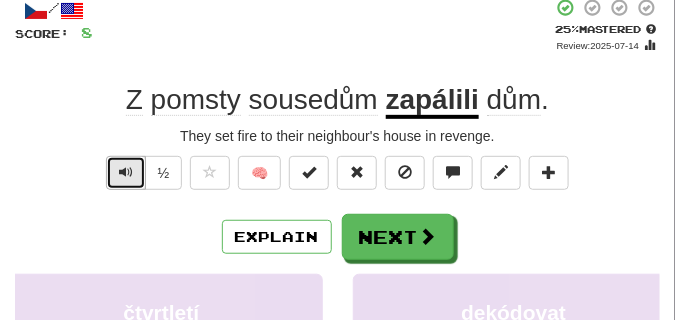 click at bounding box center [126, 172] 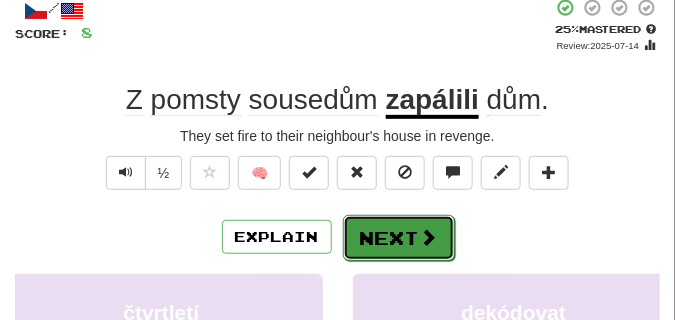 click on "Next" at bounding box center (399, 238) 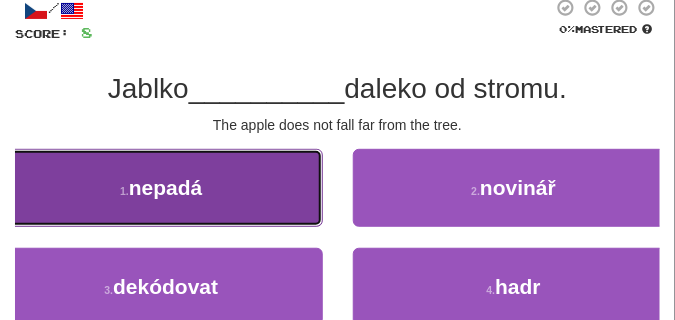 click on "1 .  nepadá" at bounding box center [161, 188] 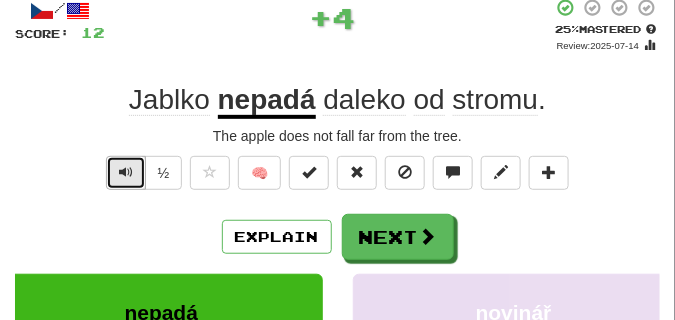 click at bounding box center [126, 172] 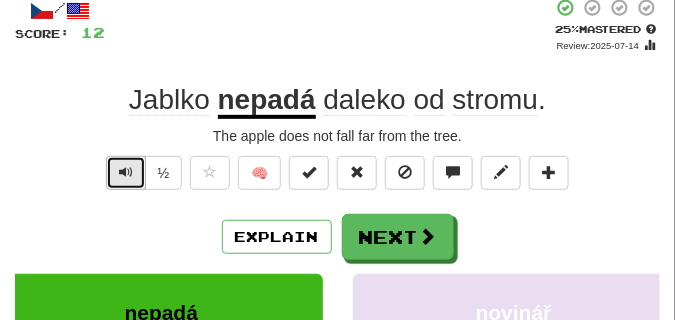 click at bounding box center (126, 172) 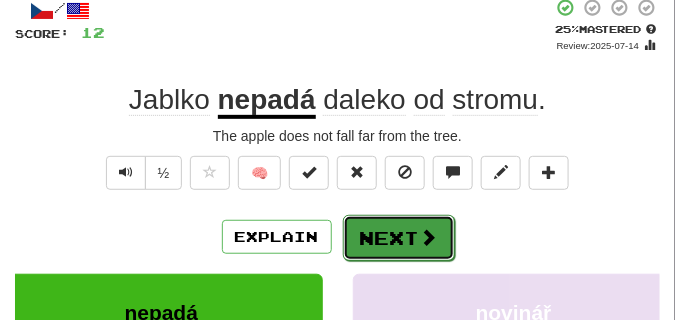 click on "Next" at bounding box center (399, 238) 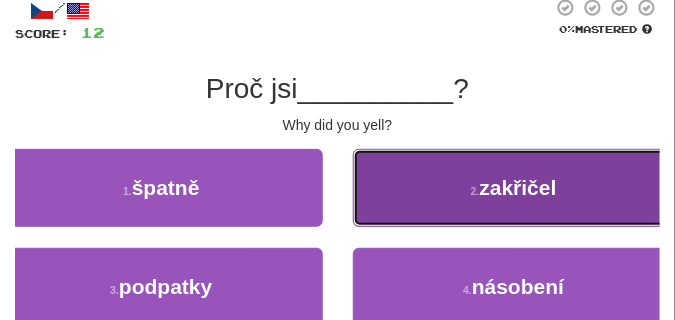 click on "2 .  zakřičel" at bounding box center [514, 188] 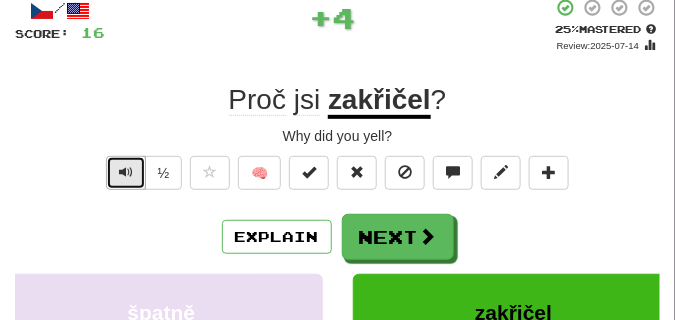 click at bounding box center [126, 173] 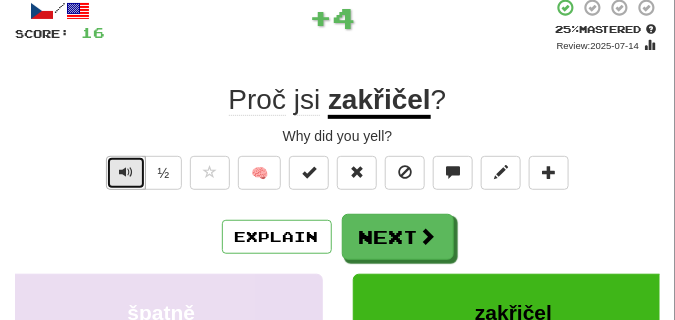 click at bounding box center [126, 173] 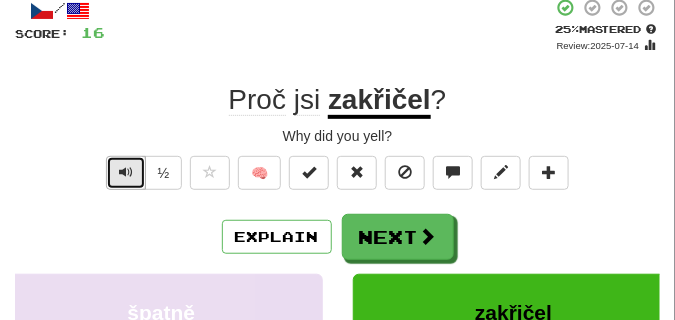 click at bounding box center (126, 173) 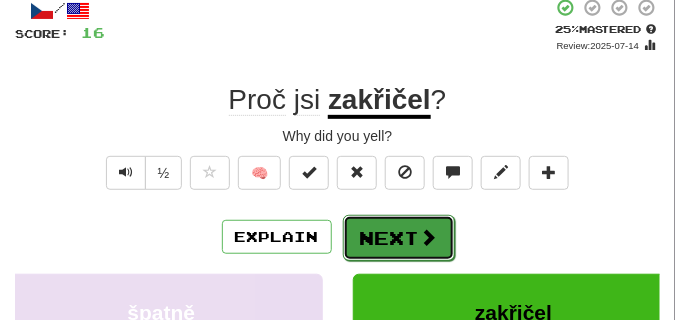 click on "Next" at bounding box center [399, 238] 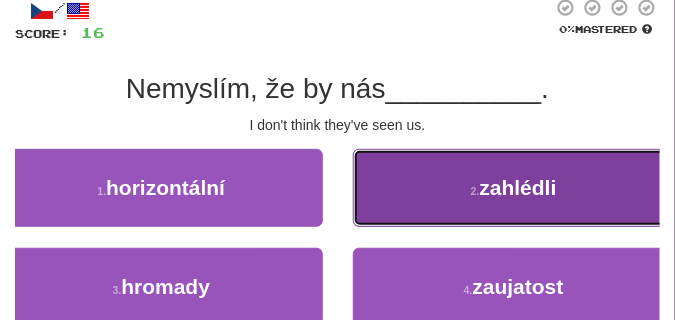 click on "2 .  zahlédli" at bounding box center (514, 188) 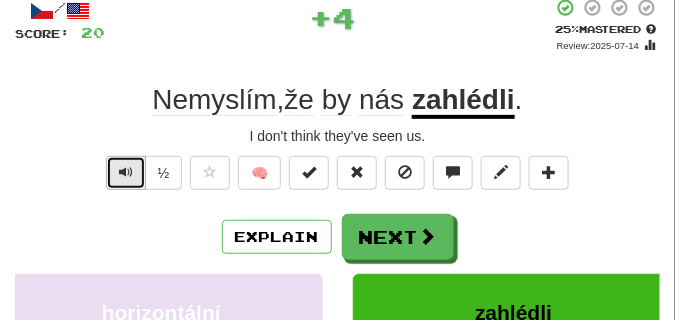 click at bounding box center [126, 172] 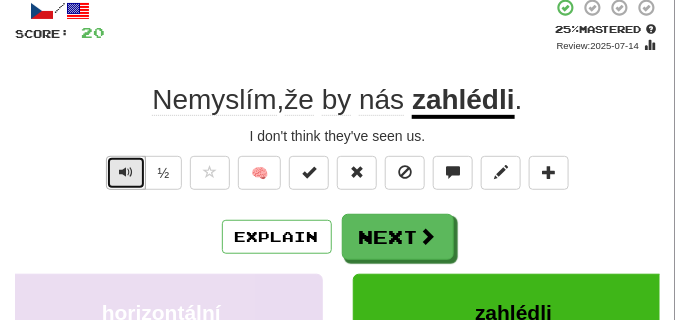 click at bounding box center (126, 172) 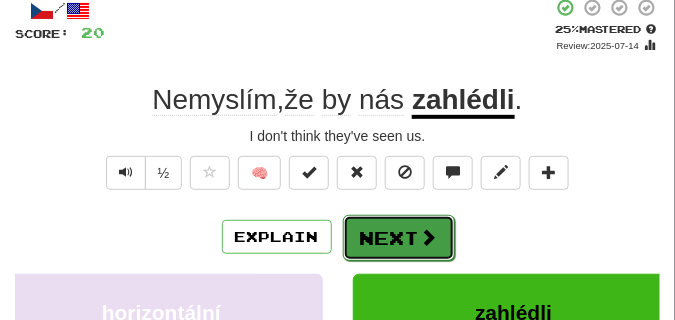 click on "Next" at bounding box center [399, 238] 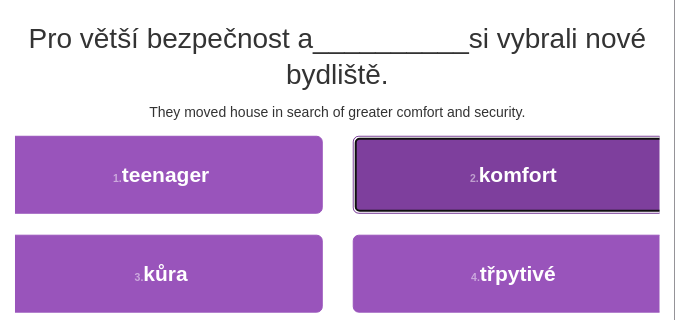 click on "2 .  komfort" at bounding box center [514, 175] 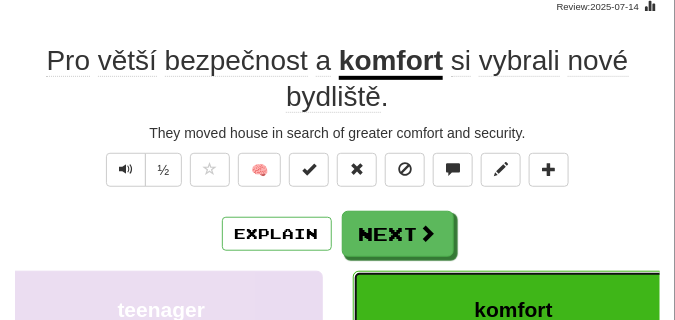 scroll, scrollTop: 170, scrollLeft: 0, axis: vertical 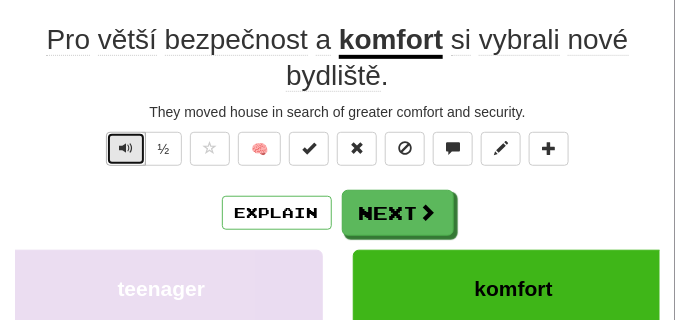 click at bounding box center [126, 148] 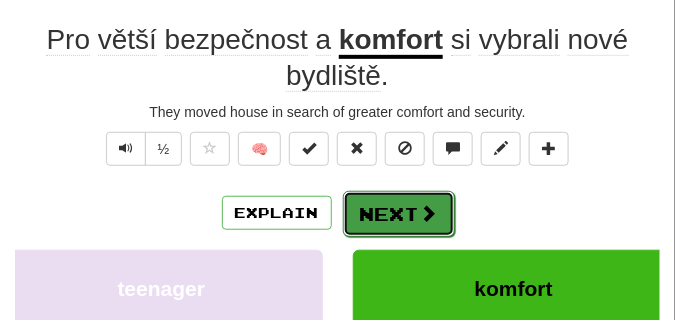 click on "Next" at bounding box center (399, 214) 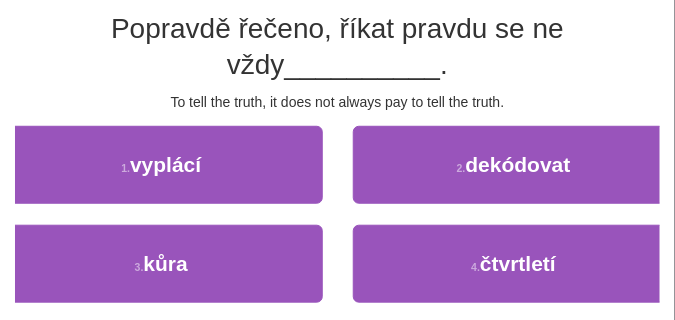scroll, scrollTop: 160, scrollLeft: 0, axis: vertical 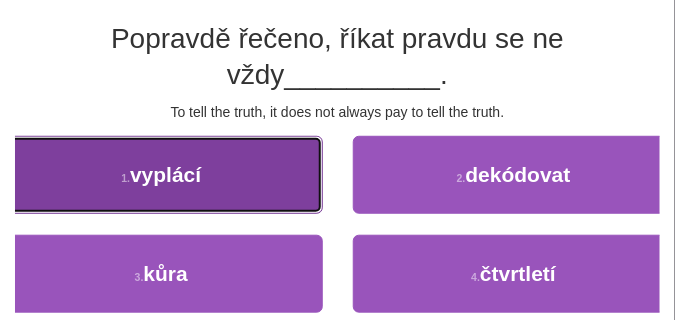 click on "1 .  vyplácí" at bounding box center (161, 175) 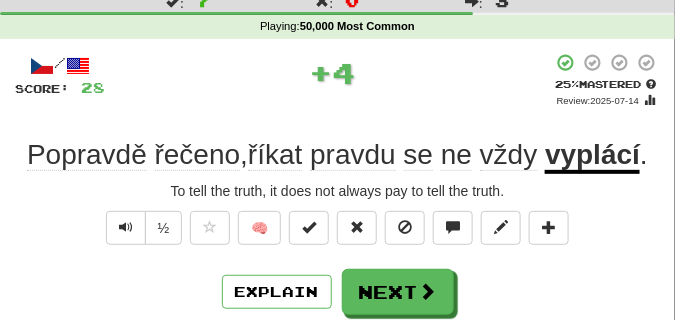 scroll, scrollTop: 70, scrollLeft: 0, axis: vertical 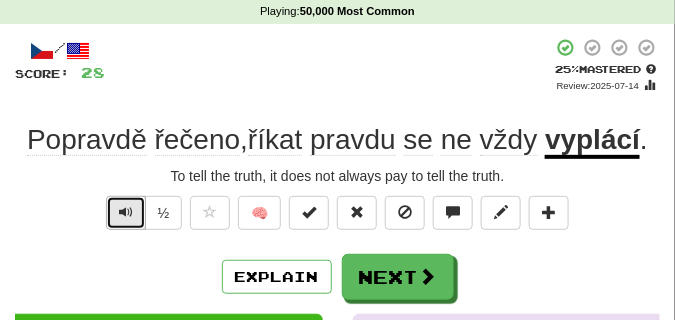 click at bounding box center [126, 213] 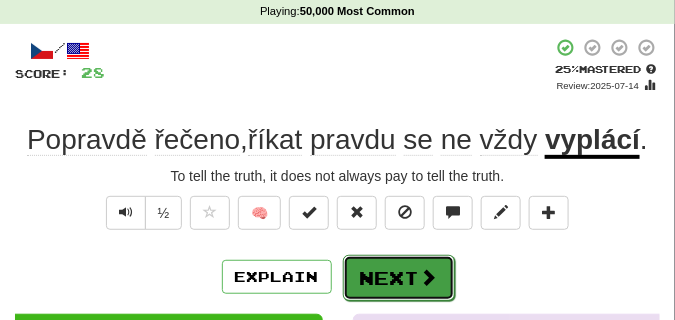 click on "Next" at bounding box center (399, 278) 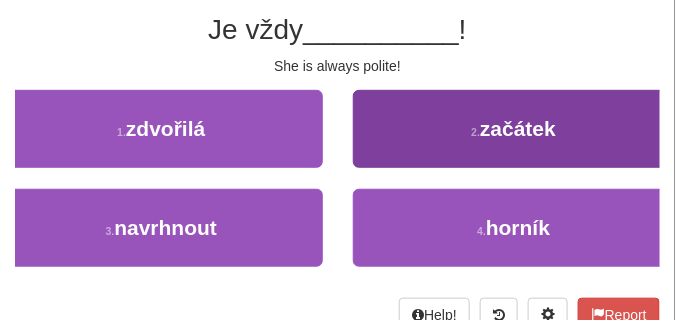 scroll, scrollTop: 170, scrollLeft: 0, axis: vertical 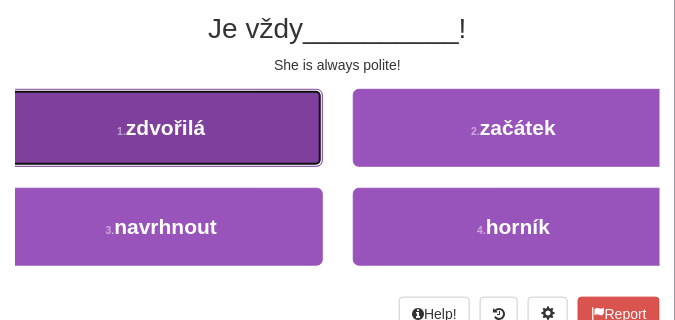 click on "1 .  zdvořilá" at bounding box center (161, 128) 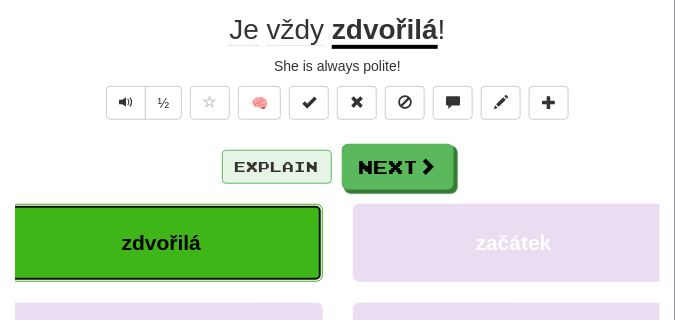 scroll, scrollTop: 130, scrollLeft: 0, axis: vertical 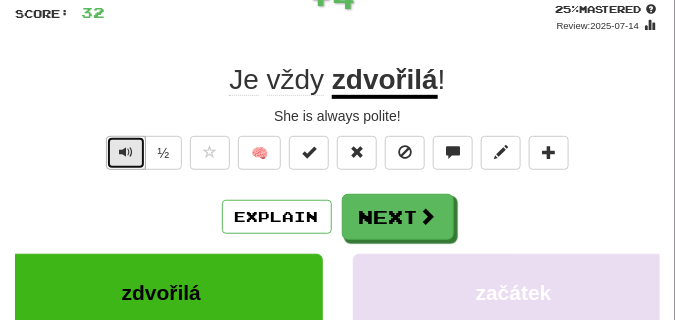 click at bounding box center [126, 152] 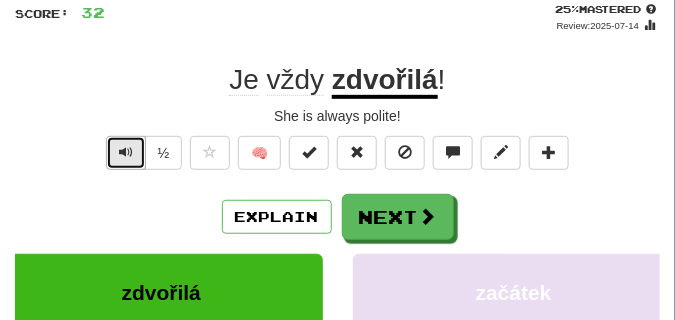 click at bounding box center [126, 152] 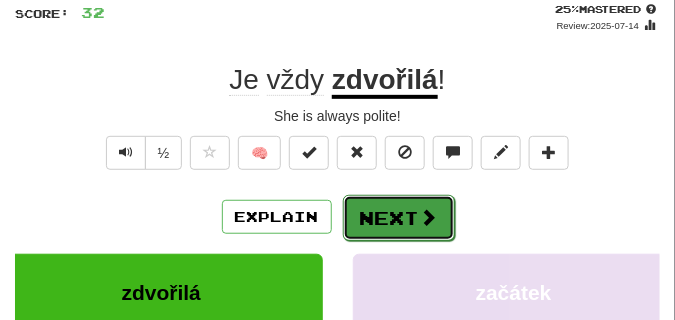 click on "Next" at bounding box center [399, 218] 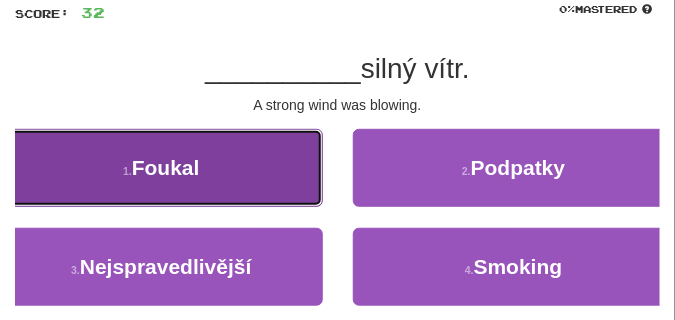 click on "1 .  Foukal" at bounding box center (161, 168) 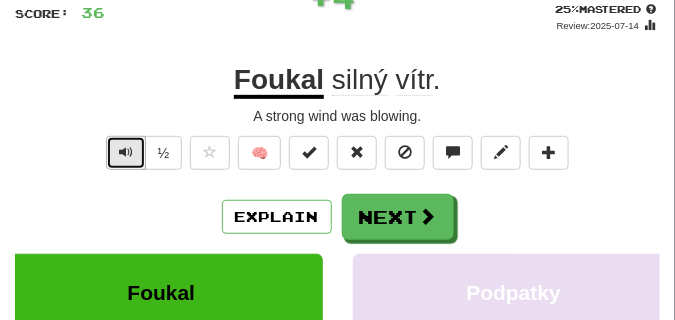 click at bounding box center (126, 153) 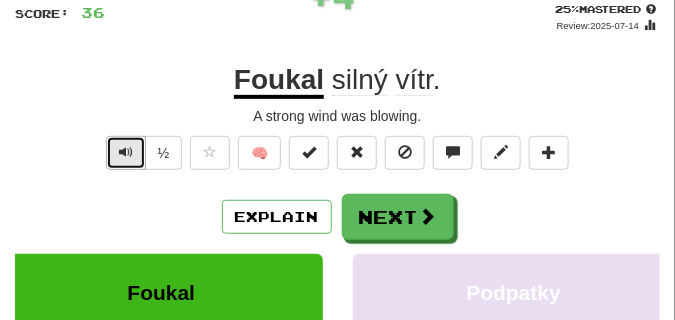 click at bounding box center (126, 153) 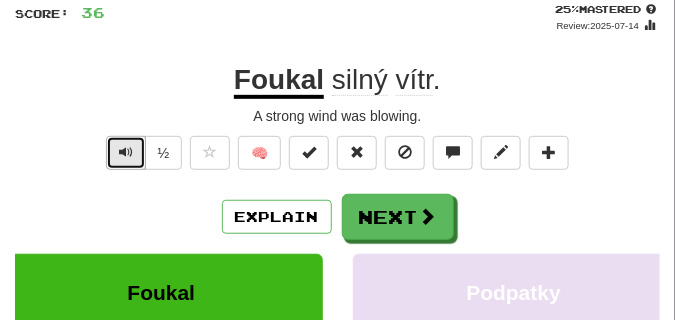 click at bounding box center (126, 153) 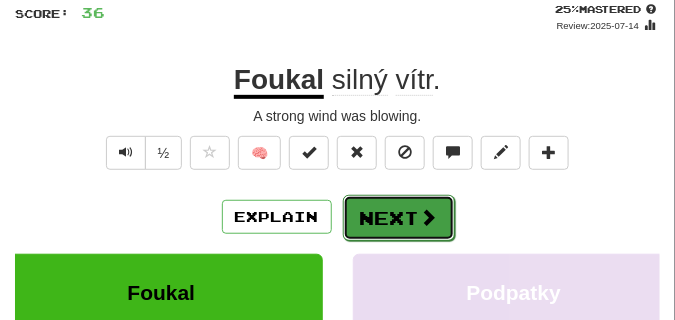 click on "Next" at bounding box center (399, 218) 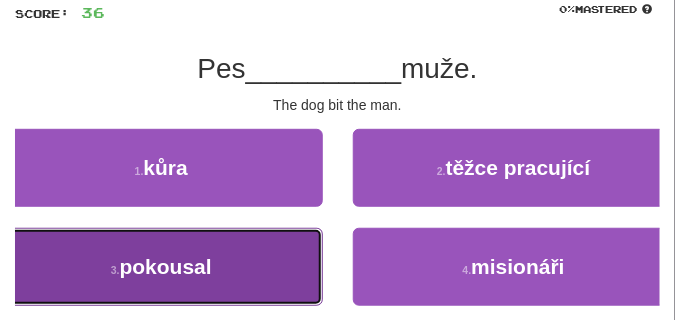 click on "3 .  pokousal" at bounding box center (161, 267) 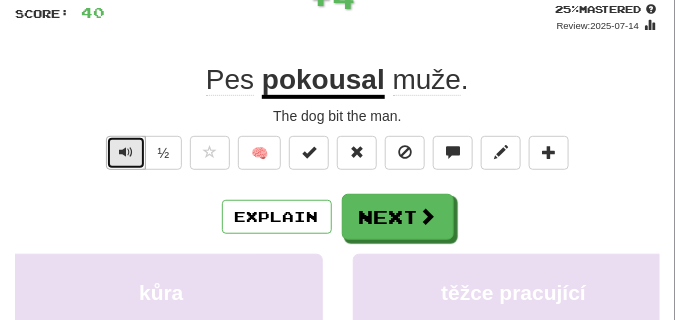 click at bounding box center [126, 152] 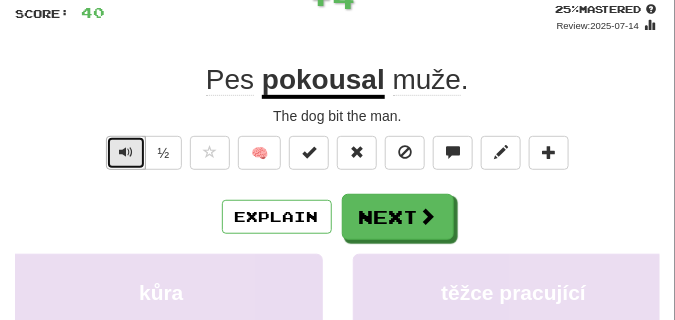 click at bounding box center (126, 152) 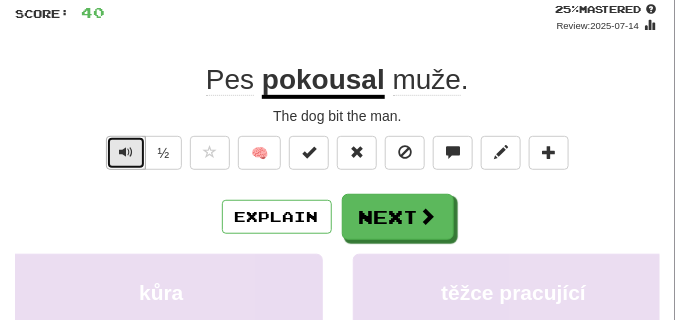 click at bounding box center (126, 152) 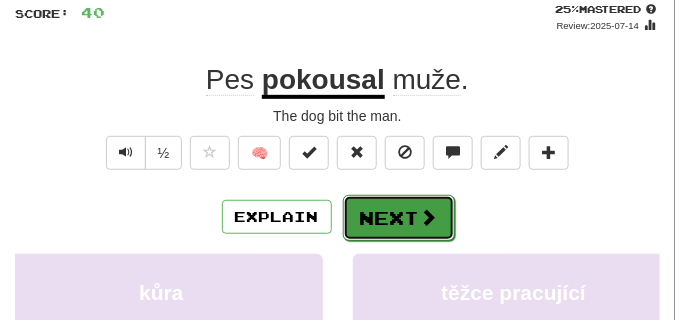 click on "Next" at bounding box center (399, 218) 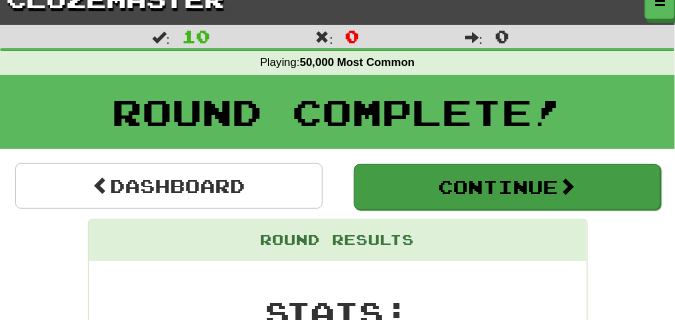 scroll, scrollTop: 18, scrollLeft: 0, axis: vertical 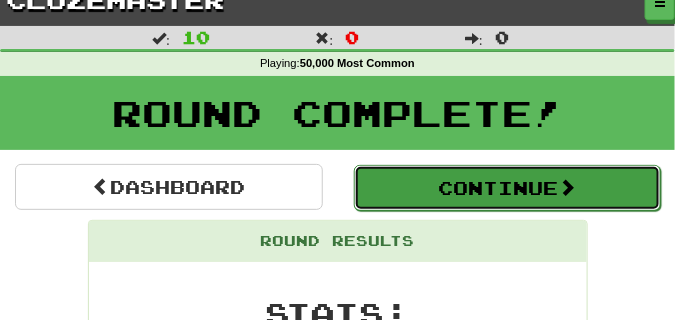 click on "Continue" at bounding box center (508, 188) 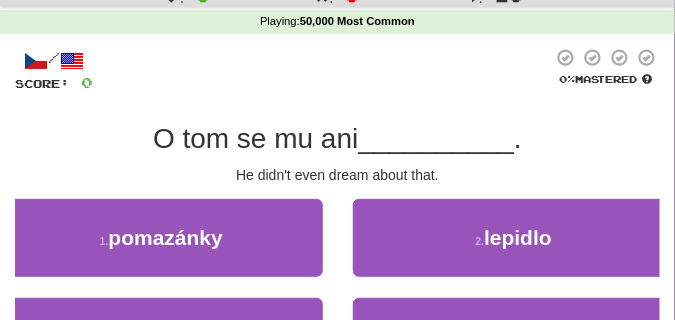 scroll, scrollTop: 0, scrollLeft: 0, axis: both 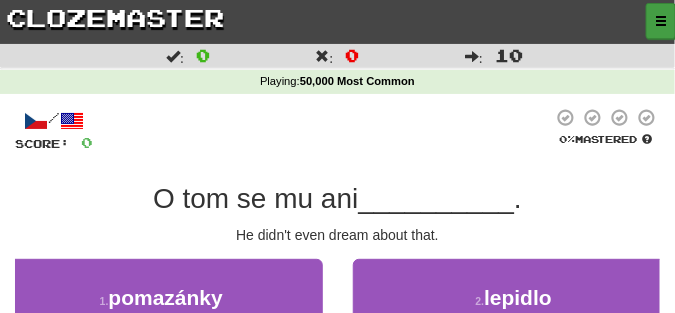 click at bounding box center [661, 21] 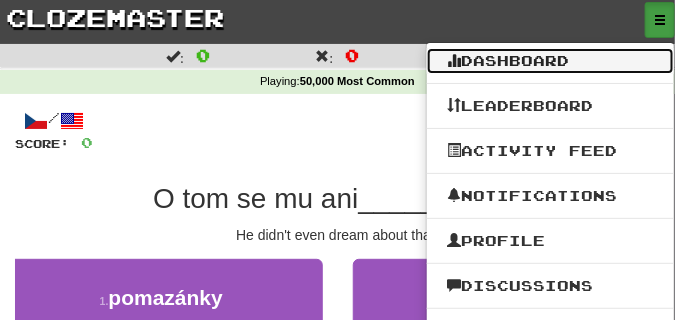 click on "Dashboard" at bounding box center (550, 61) 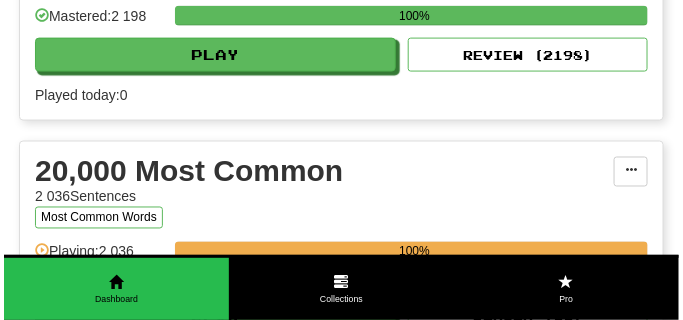 scroll, scrollTop: 2000, scrollLeft: 0, axis: vertical 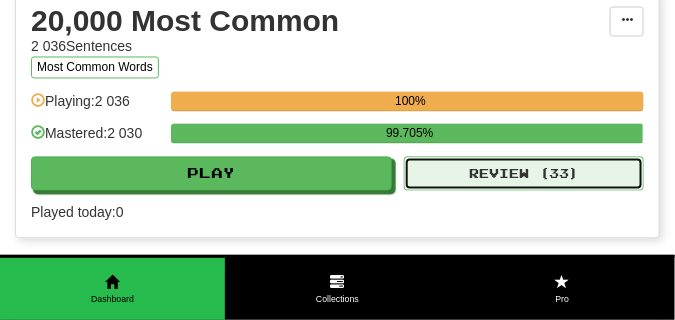 click on "Review ( 33 )" at bounding box center [524, 174] 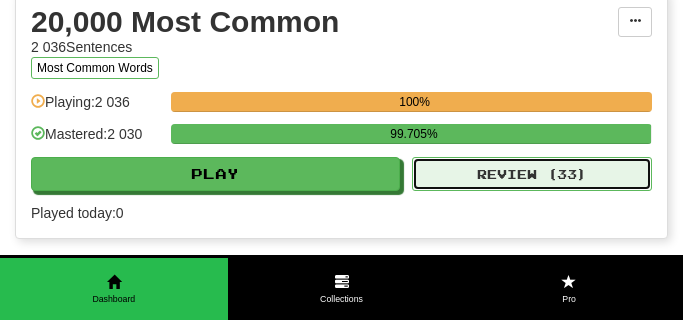 select on "**" 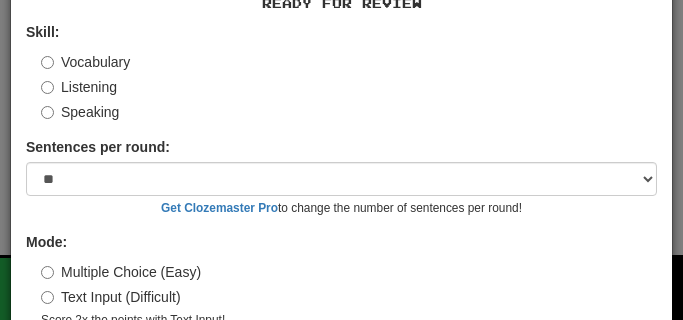 scroll, scrollTop: 186, scrollLeft: 0, axis: vertical 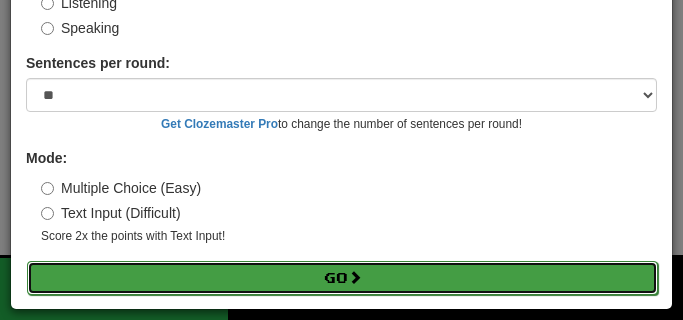 click on "Go" at bounding box center (342, 278) 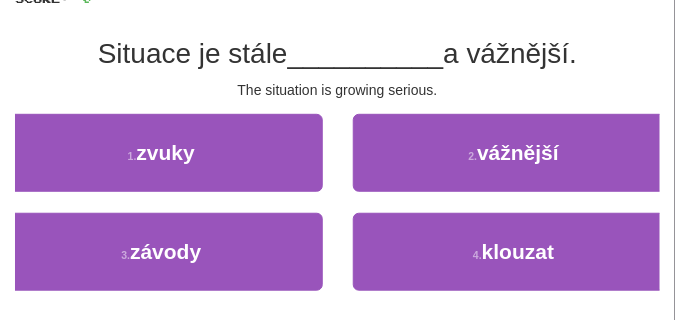 scroll, scrollTop: 150, scrollLeft: 0, axis: vertical 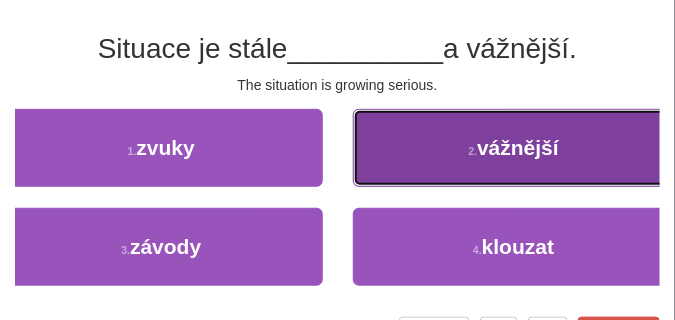 click on "2 .  vážnější" at bounding box center (514, 148) 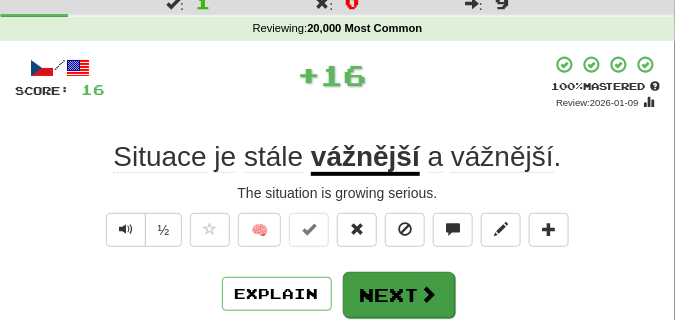 scroll, scrollTop: 50, scrollLeft: 0, axis: vertical 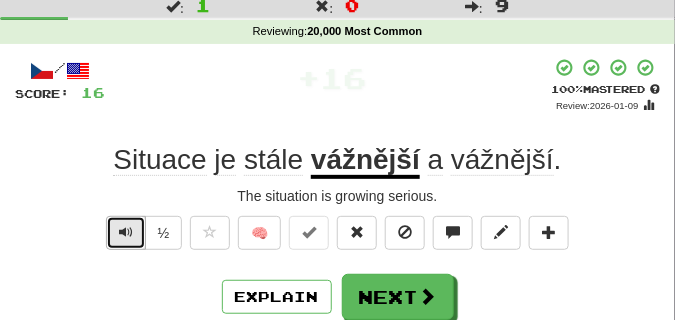 click at bounding box center [126, 232] 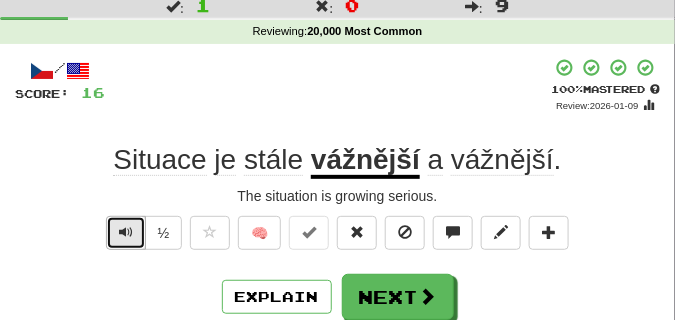 click at bounding box center (126, 232) 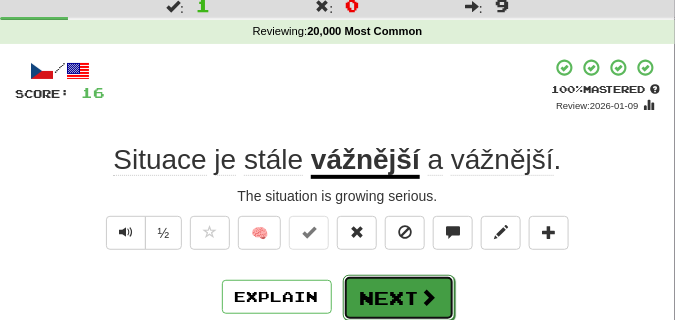 click on "Next" at bounding box center (399, 298) 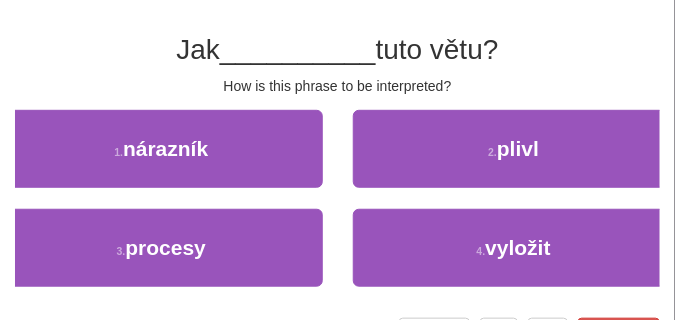 scroll, scrollTop: 150, scrollLeft: 0, axis: vertical 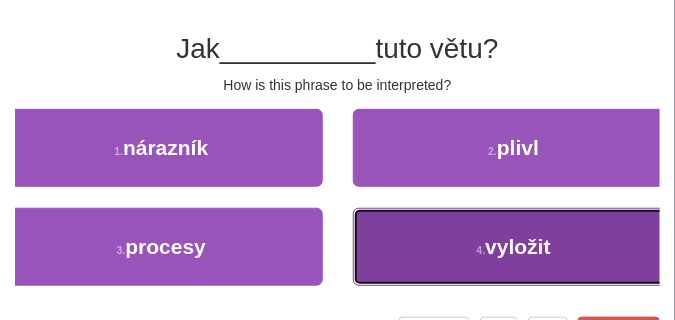 click on "4 .  vyložit" at bounding box center [514, 247] 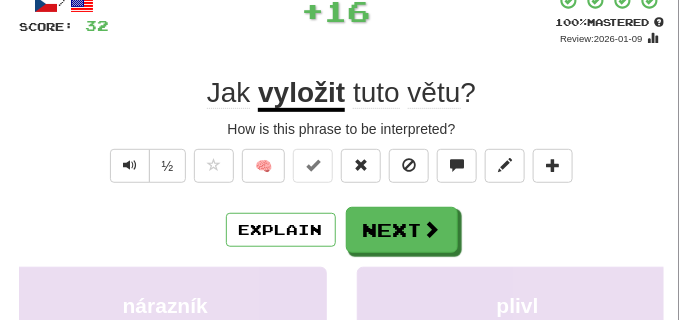scroll, scrollTop: 100, scrollLeft: 0, axis: vertical 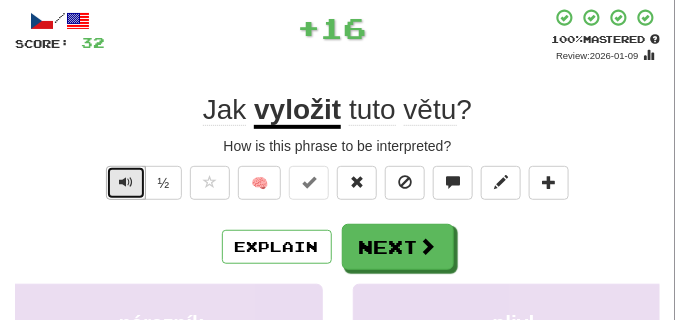 click at bounding box center (126, 183) 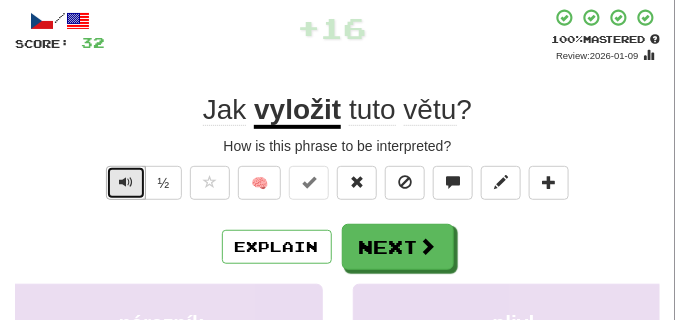 click at bounding box center [126, 183] 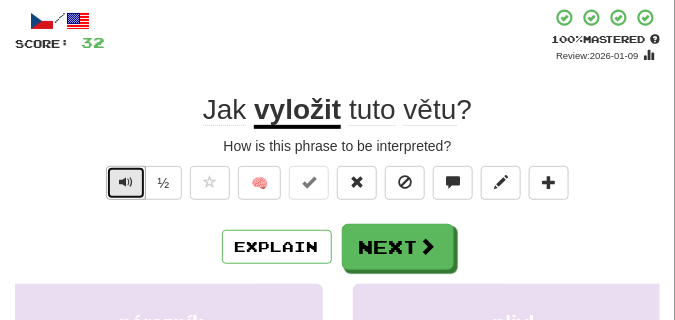 click at bounding box center [126, 183] 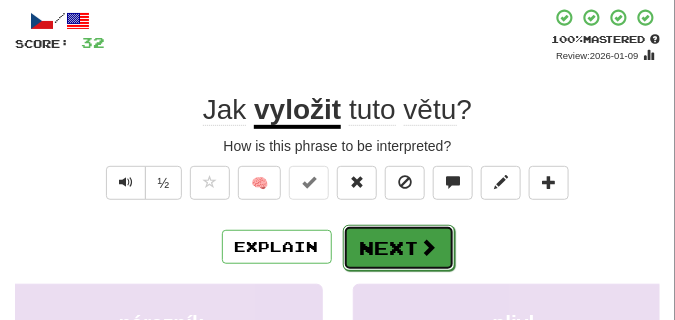 click on "Next" at bounding box center [399, 248] 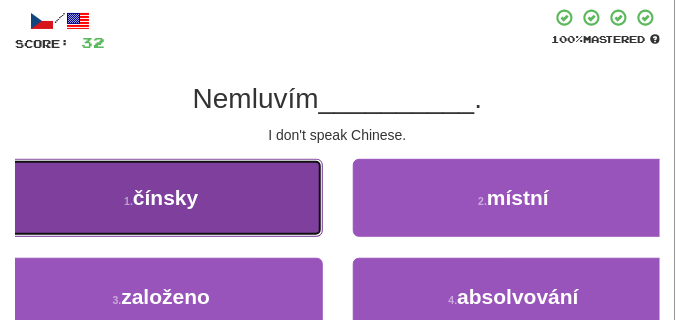 click on "1 .  čínsky" at bounding box center (161, 198) 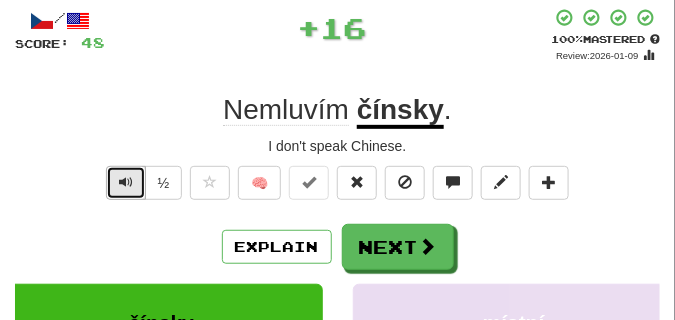 click at bounding box center [126, 182] 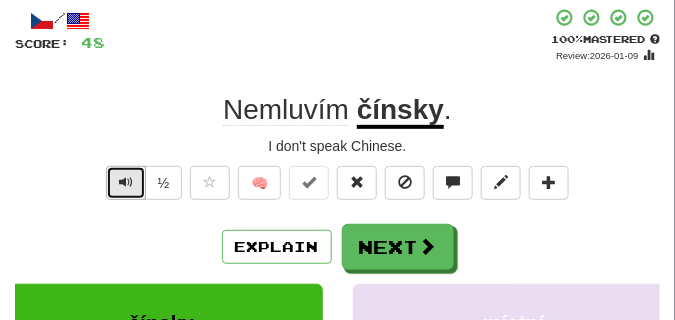 click at bounding box center [126, 182] 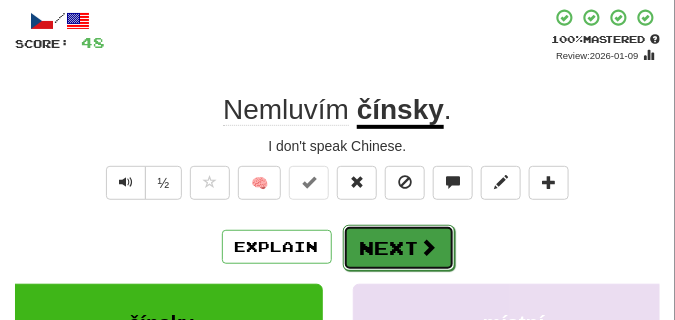 click on "Next" at bounding box center (399, 248) 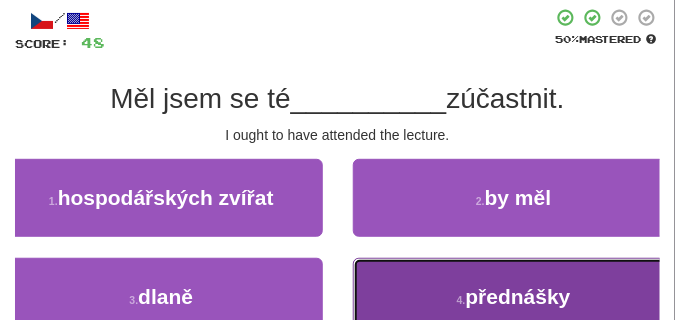 click on "4 .  přednášky" at bounding box center (514, 297) 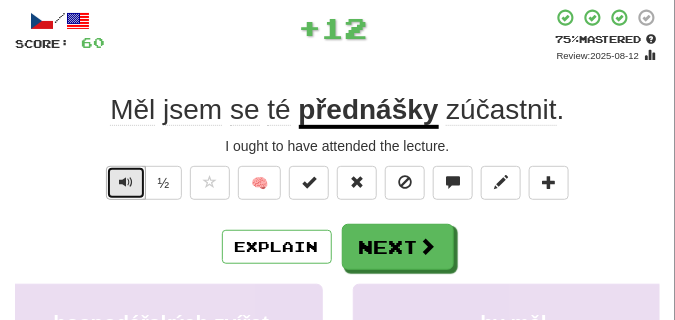 click at bounding box center (126, 182) 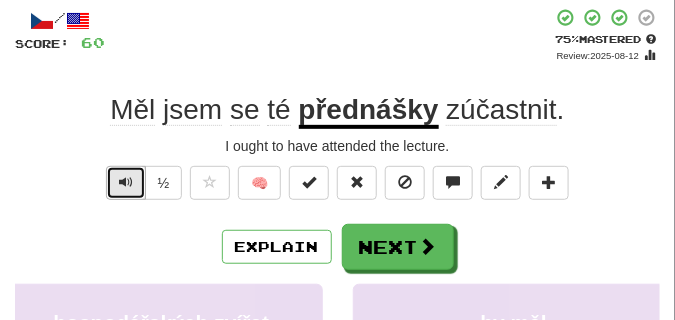 click at bounding box center (126, 182) 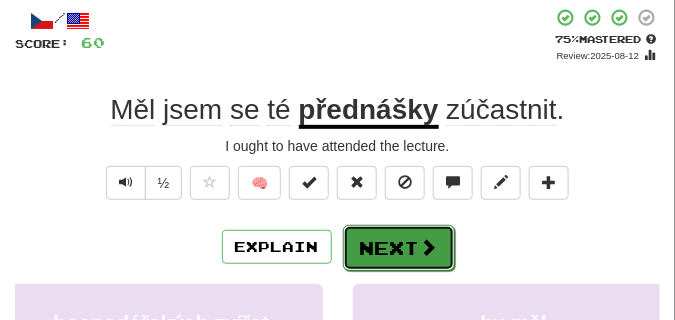 click on "Next" at bounding box center [399, 248] 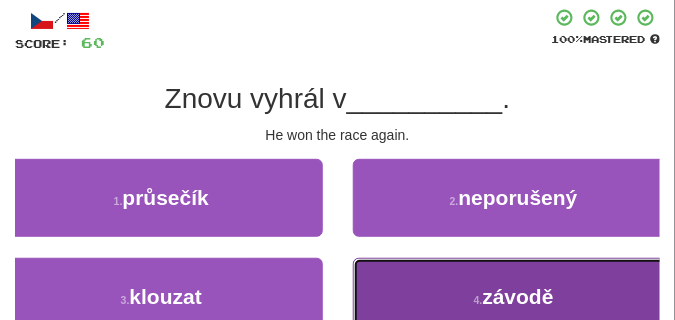 click on "4 .  závodě" at bounding box center [514, 297] 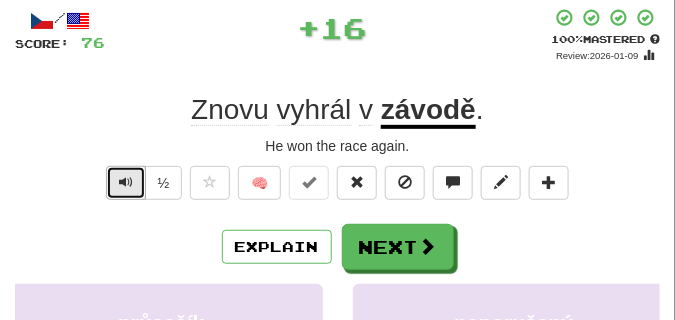 click at bounding box center (126, 182) 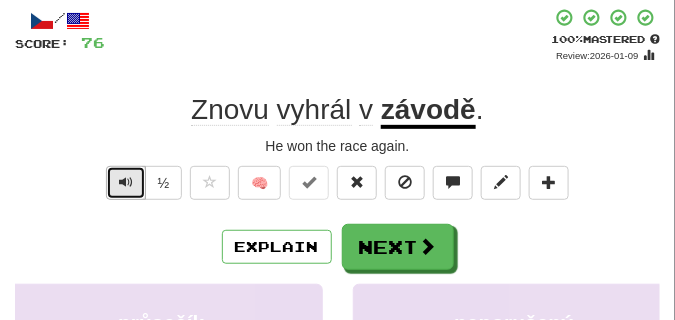 click at bounding box center [126, 182] 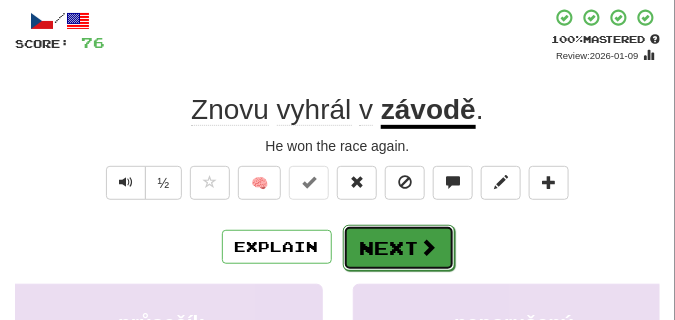 click on "Next" at bounding box center (399, 248) 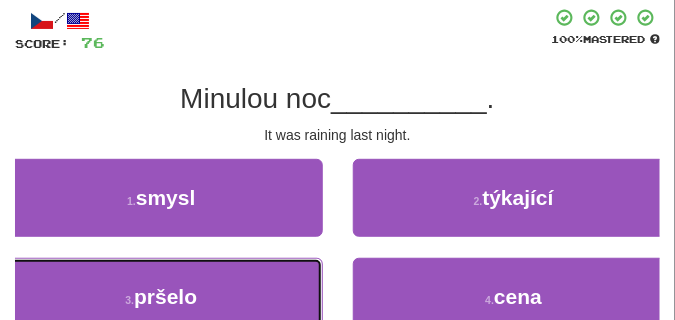 click on "3 .  pršelo" at bounding box center (161, 297) 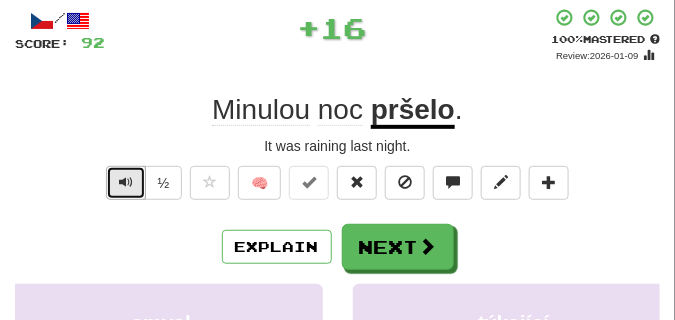 click at bounding box center [126, 182] 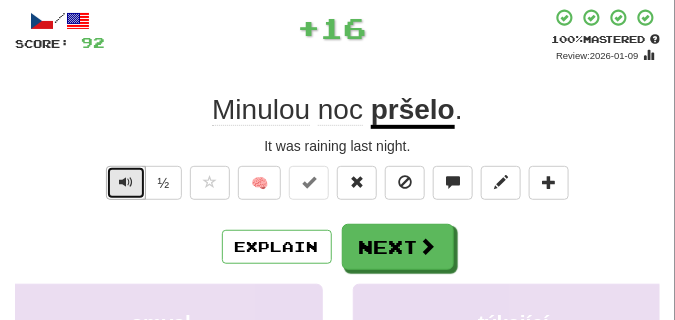 click at bounding box center [126, 182] 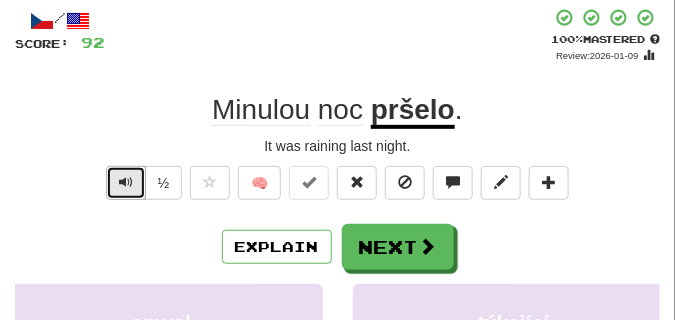 click at bounding box center [126, 182] 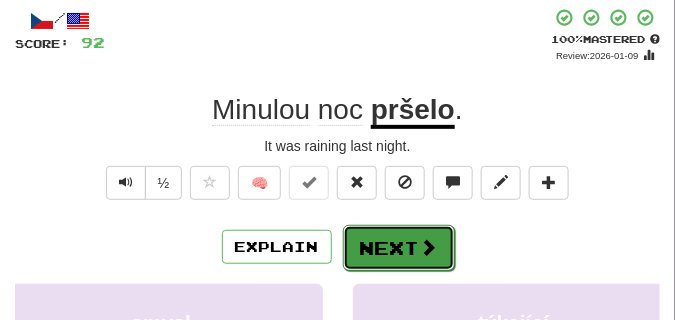 click on "Next" at bounding box center [399, 248] 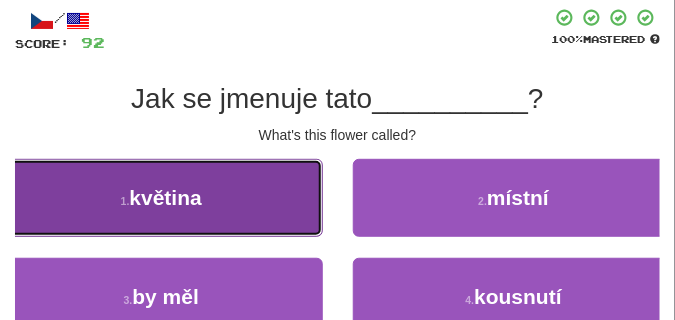 click on "1 .  květina" at bounding box center [161, 198] 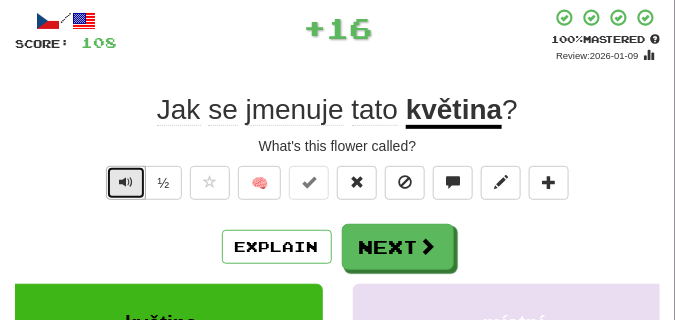 click at bounding box center (126, 182) 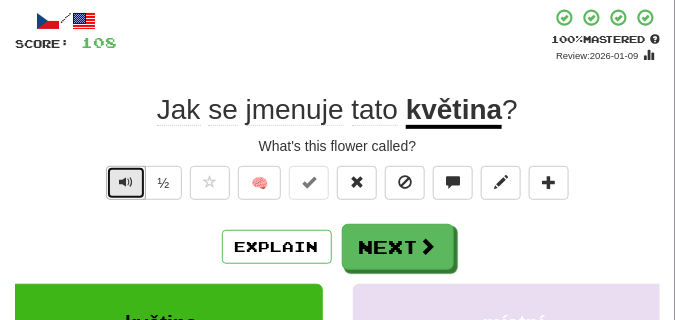 click at bounding box center (126, 182) 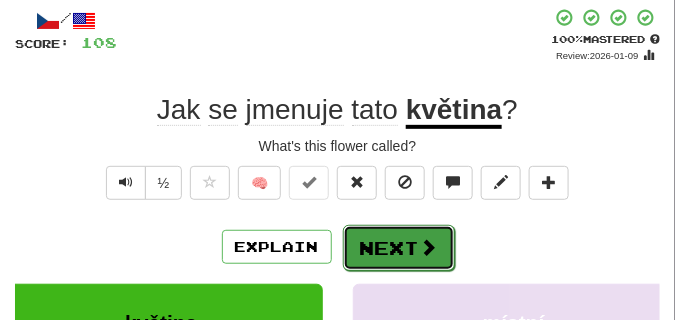 click on "Next" at bounding box center (399, 248) 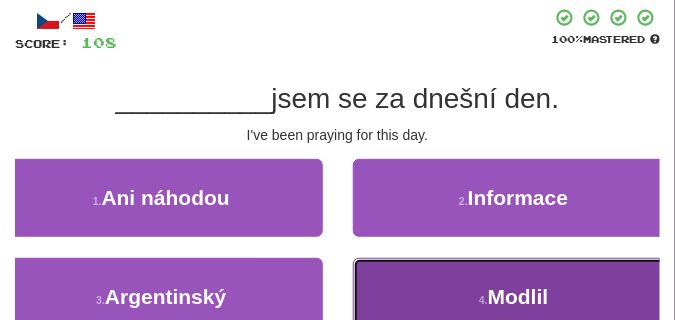 click on "4 .  Modlil" at bounding box center [514, 297] 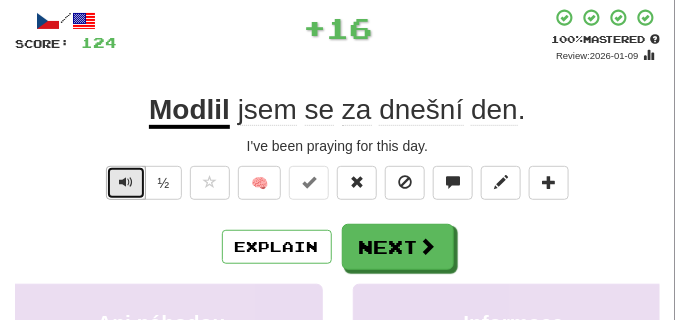 click at bounding box center [126, 182] 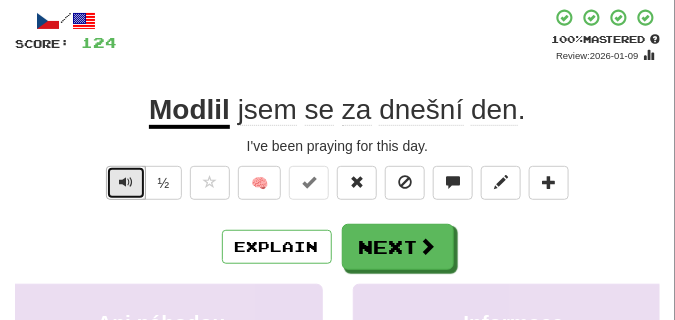 click at bounding box center [126, 182] 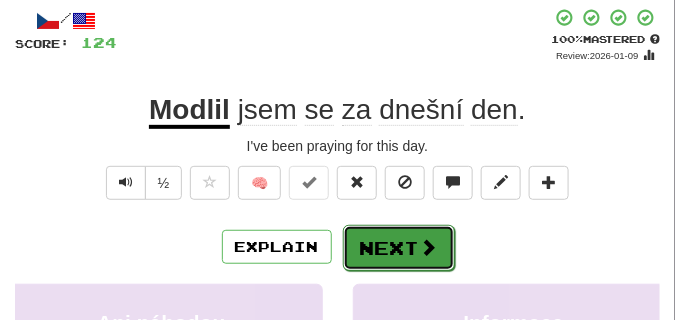 click on "Next" at bounding box center [399, 248] 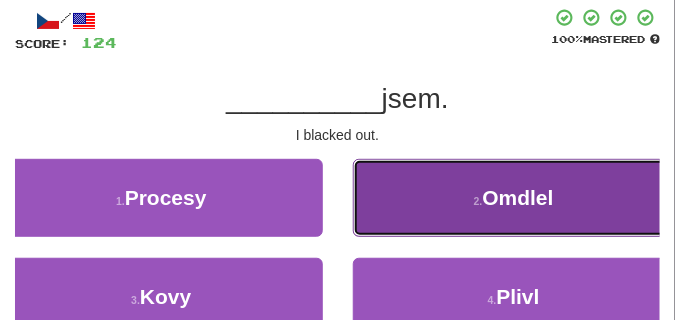 click on "Omdlel" at bounding box center (518, 197) 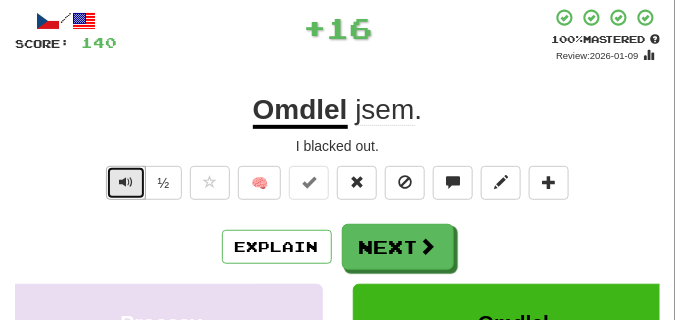 click at bounding box center (126, 183) 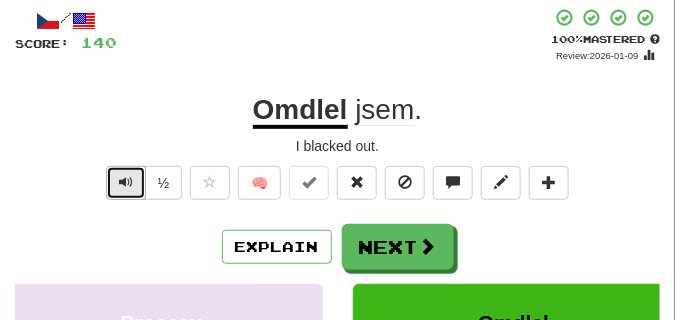 click at bounding box center [126, 183] 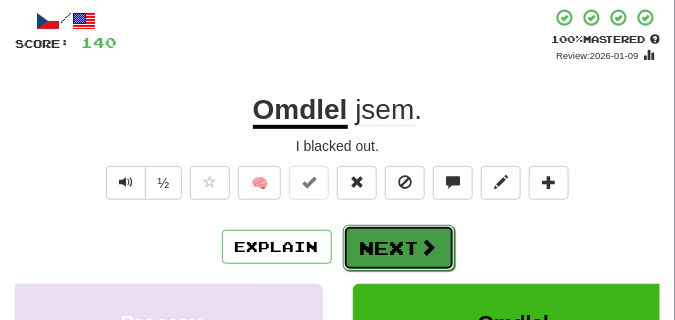 click on "Next" at bounding box center [399, 248] 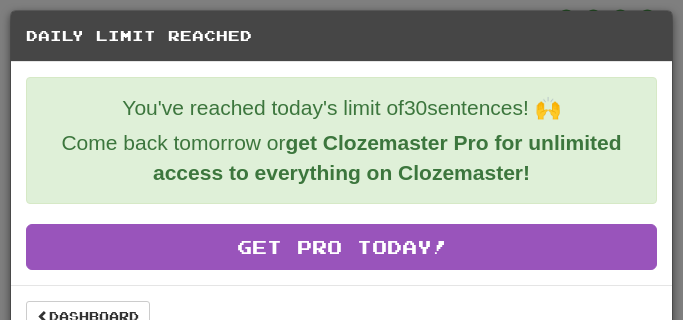 scroll, scrollTop: 36, scrollLeft: 0, axis: vertical 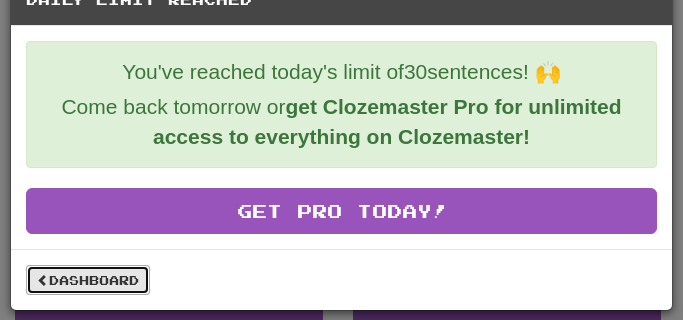 click on "Dashboard" at bounding box center (88, 280) 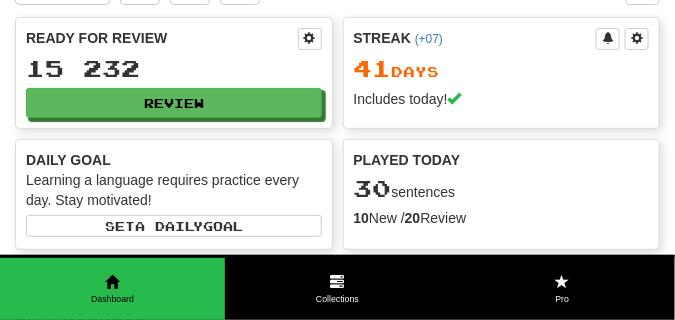 scroll, scrollTop: 0, scrollLeft: 0, axis: both 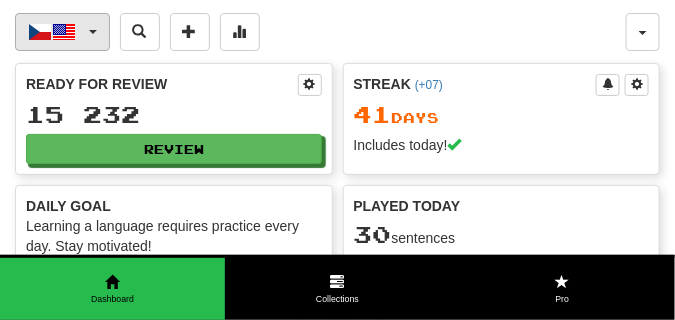 click on "Čeština  /  English" at bounding box center [62, 32] 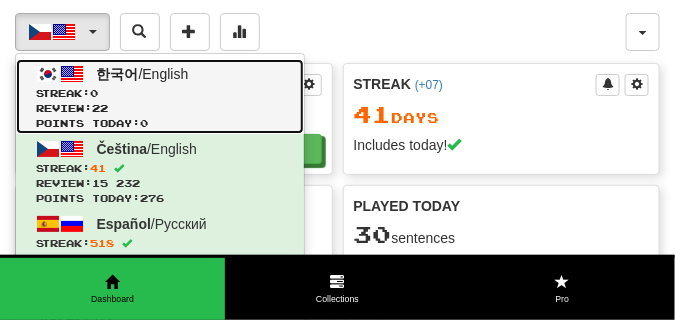 click on "Streak:  0" at bounding box center [160, 93] 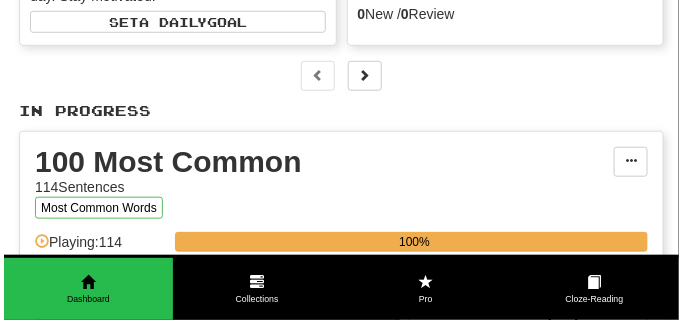 scroll, scrollTop: 400, scrollLeft: 0, axis: vertical 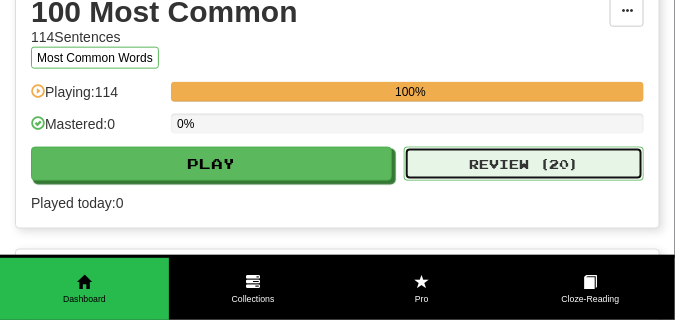 click on "Review ( 20 )" at bounding box center [524, 164] 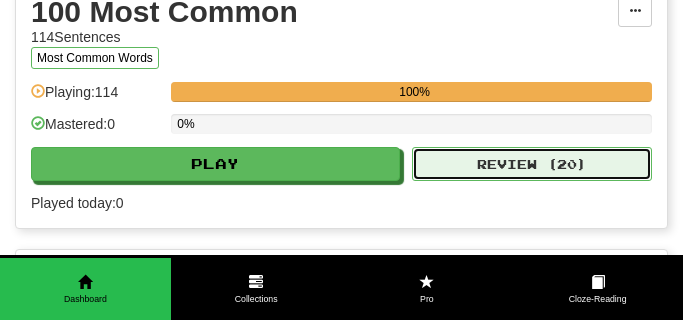 select on "**" 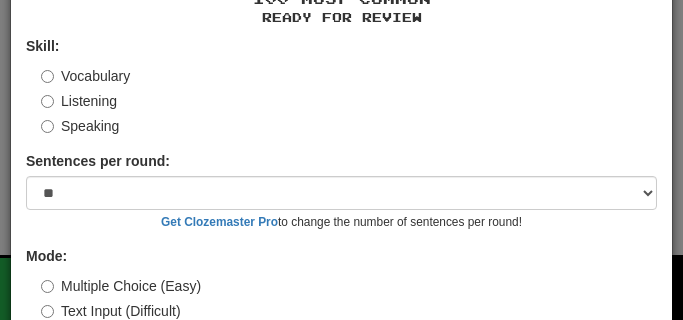 scroll, scrollTop: 186, scrollLeft: 0, axis: vertical 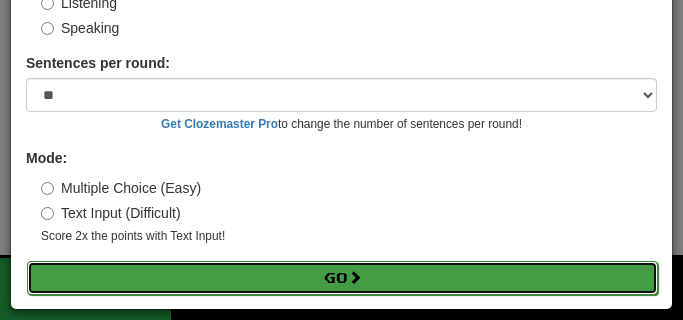 click on "Go" at bounding box center (342, 278) 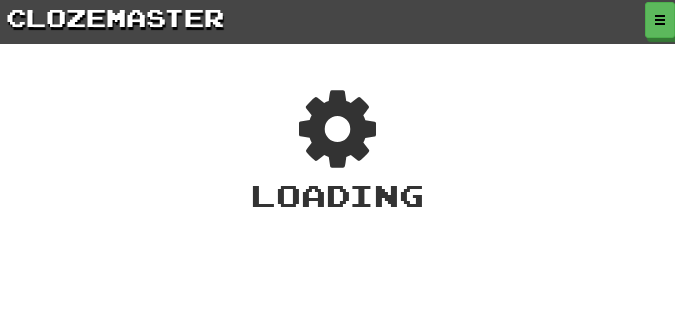 scroll, scrollTop: 0, scrollLeft: 0, axis: both 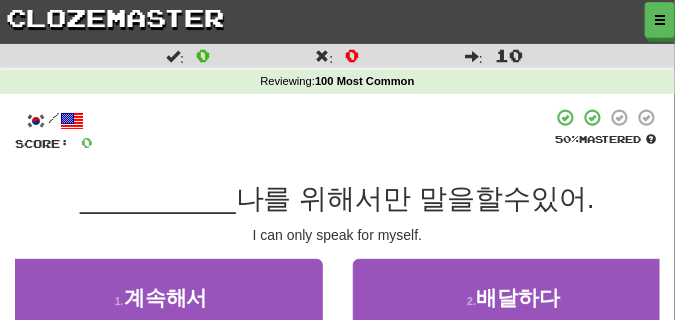 drag, startPoint x: 218, startPoint y: 173, endPoint x: 219, endPoint y: 154, distance: 19.026299 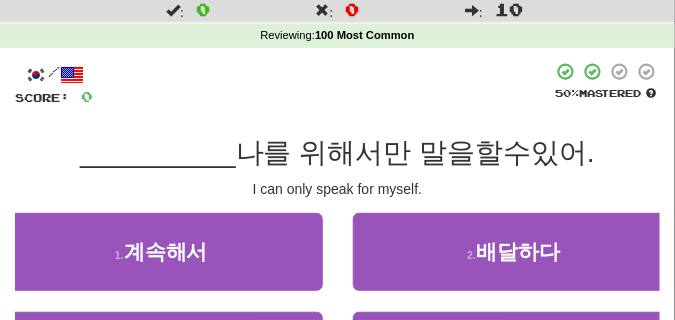 scroll, scrollTop: 150, scrollLeft: 0, axis: vertical 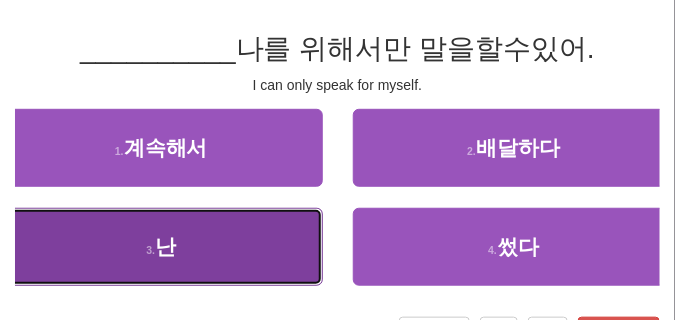 click on "3 .  난" at bounding box center (161, 247) 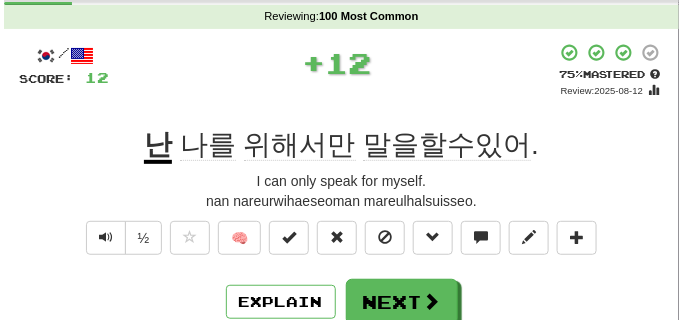 scroll, scrollTop: 50, scrollLeft: 0, axis: vertical 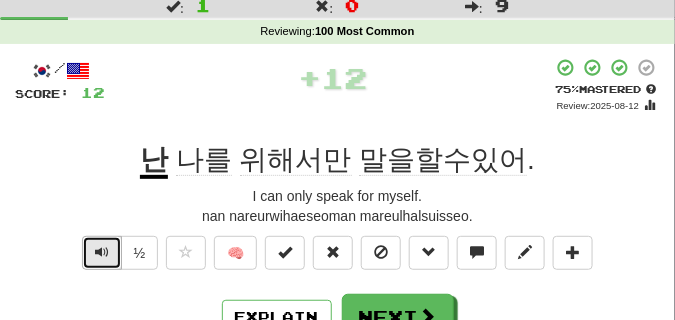 click at bounding box center [102, 252] 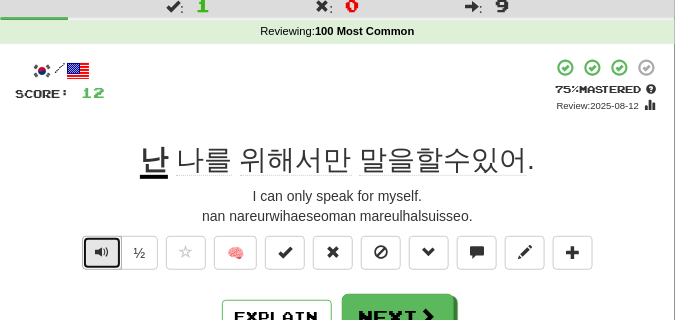 click at bounding box center (102, 252) 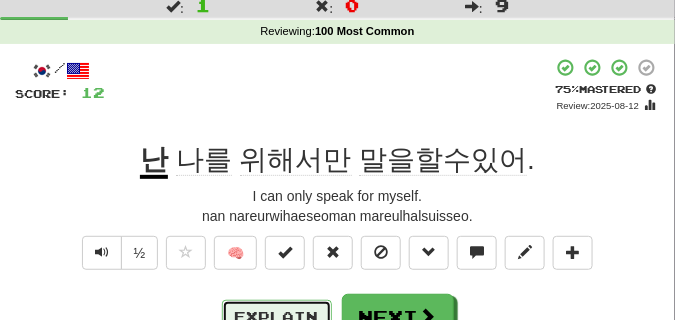 click on "Explain" at bounding box center (277, 317) 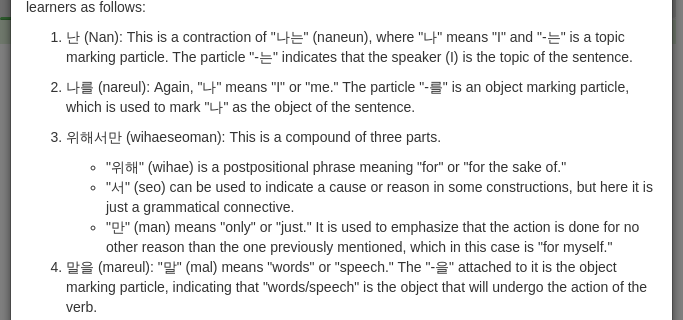 scroll, scrollTop: 0, scrollLeft: 0, axis: both 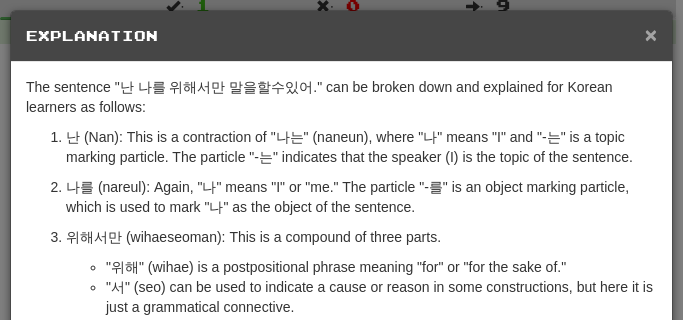 click on "×" at bounding box center (651, 34) 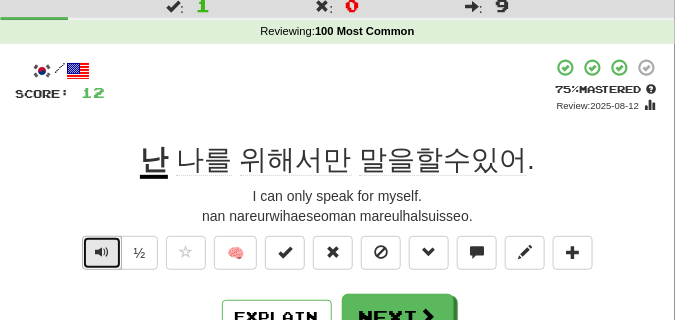 click at bounding box center [102, 253] 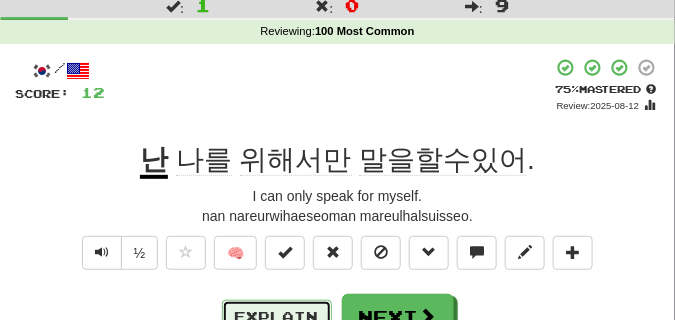 click on "Explain" at bounding box center (277, 317) 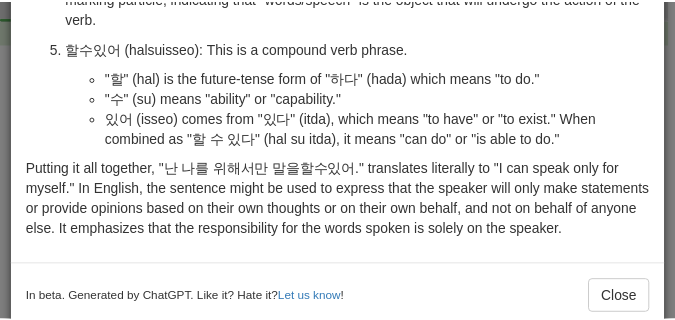 scroll, scrollTop: 427, scrollLeft: 0, axis: vertical 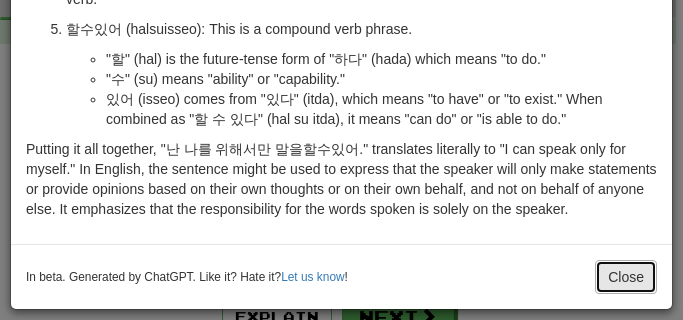 click on "Close" at bounding box center [626, 277] 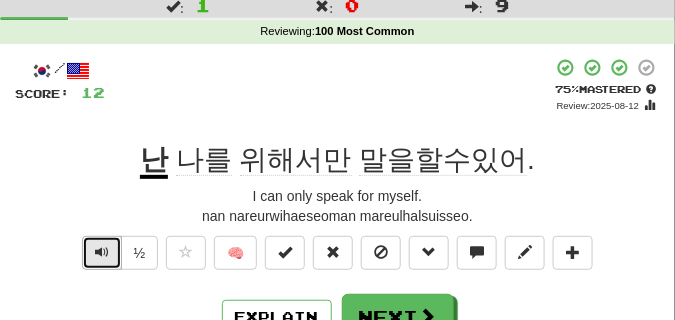 click at bounding box center (102, 252) 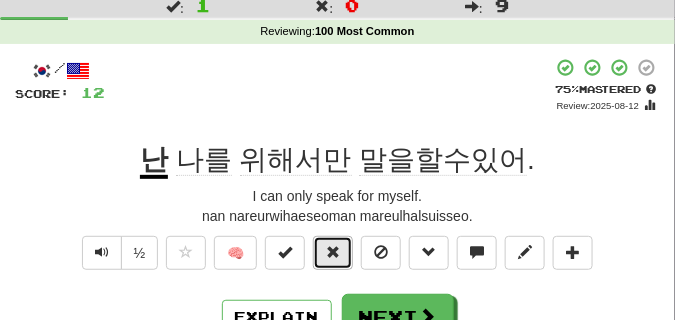 click at bounding box center (333, 253) 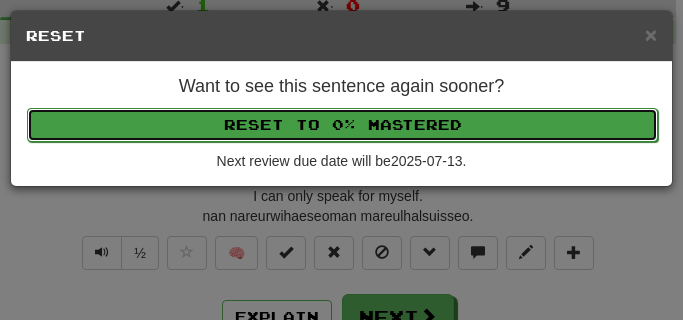click on "Reset to 0% Mastered" at bounding box center (342, 125) 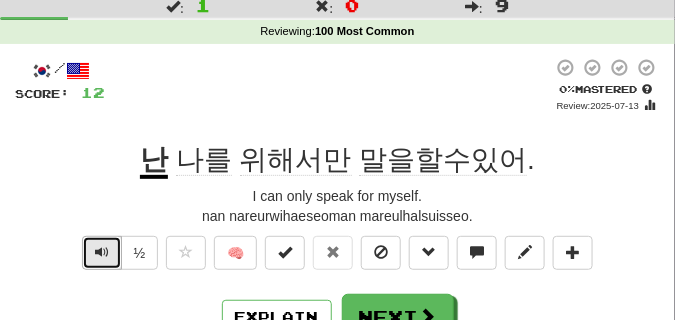 click at bounding box center [102, 252] 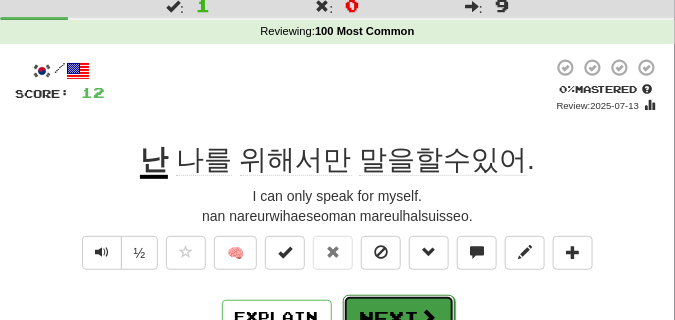 click on "Next" at bounding box center (399, 318) 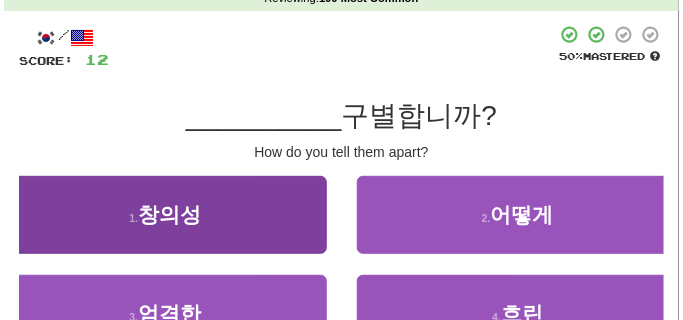 scroll, scrollTop: 100, scrollLeft: 0, axis: vertical 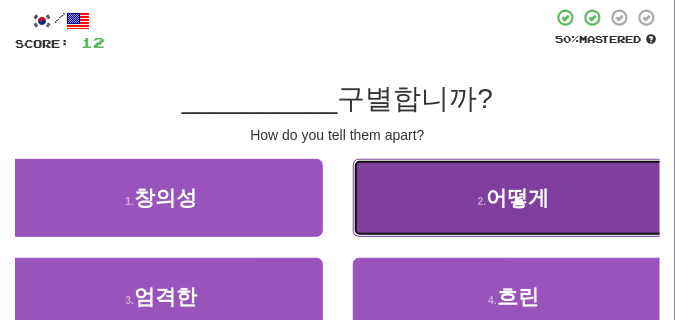 click on "2 .  어떻게" at bounding box center (514, 198) 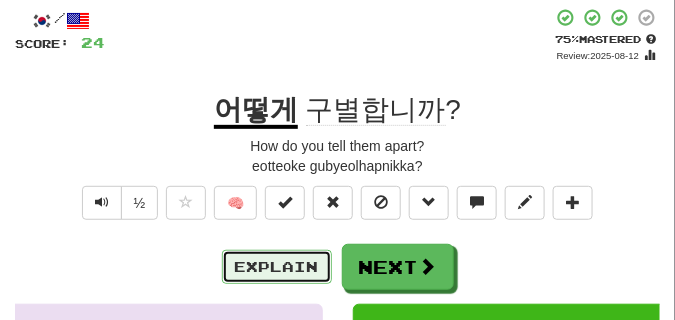 click on "Explain" at bounding box center (277, 267) 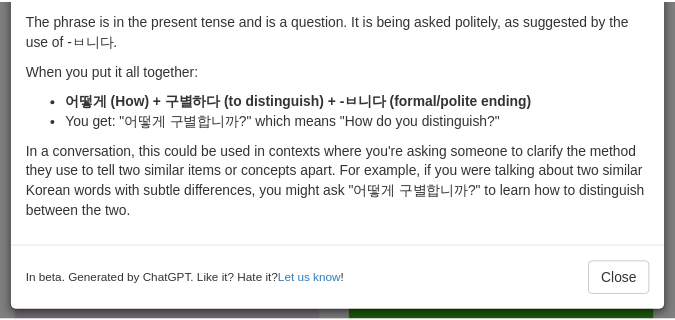 scroll, scrollTop: 307, scrollLeft: 0, axis: vertical 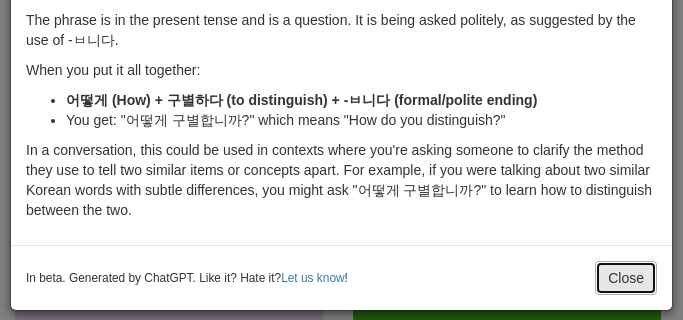 click on "Close" at bounding box center [626, 278] 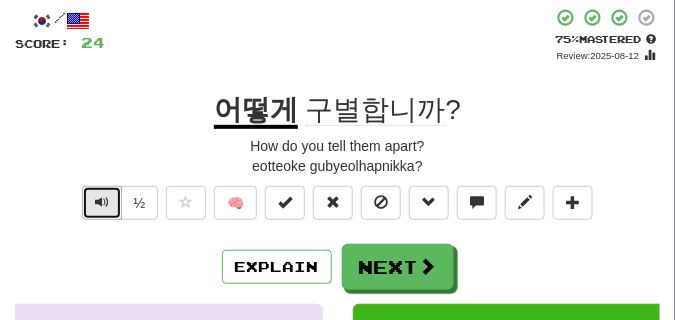 click at bounding box center [102, 202] 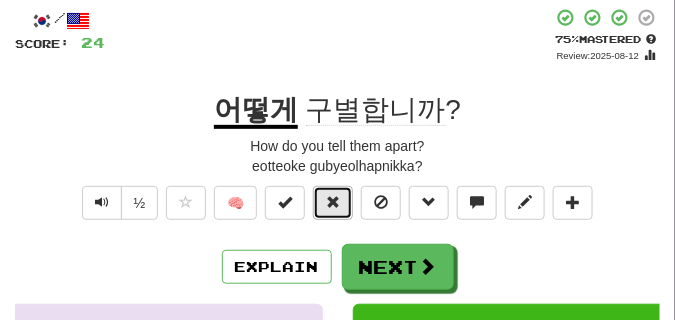 click at bounding box center [333, 202] 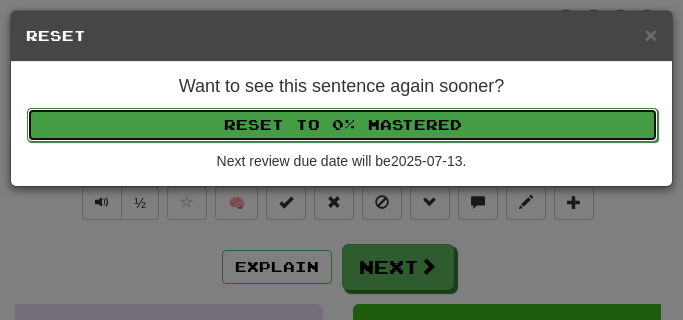 click on "Reset to 0% Mastered" at bounding box center (342, 125) 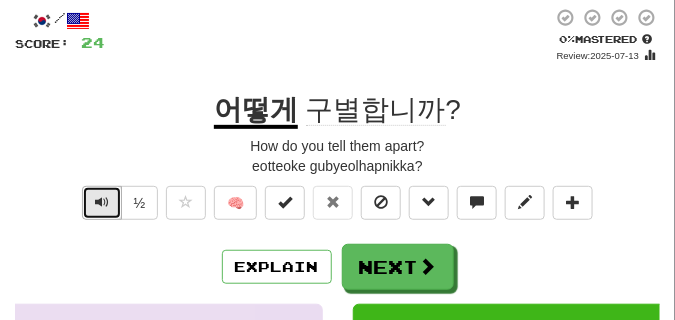 click at bounding box center [102, 203] 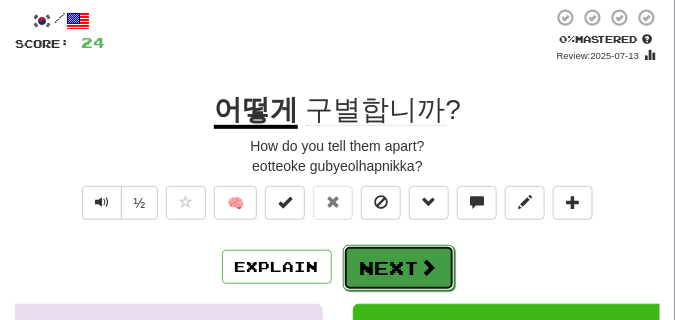 click on "Next" at bounding box center [399, 268] 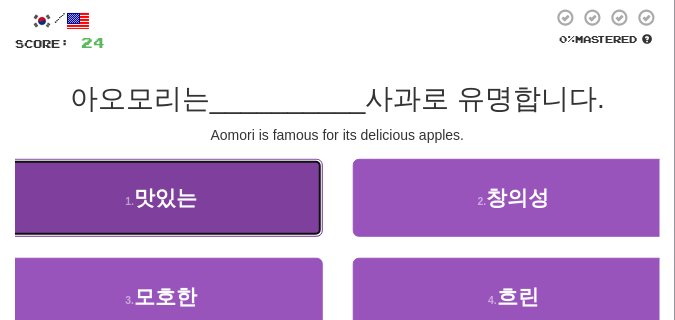 click on "1 .  맛있는" at bounding box center (161, 198) 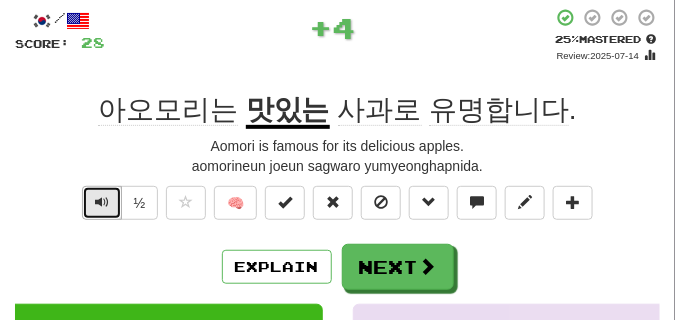 click at bounding box center [102, 202] 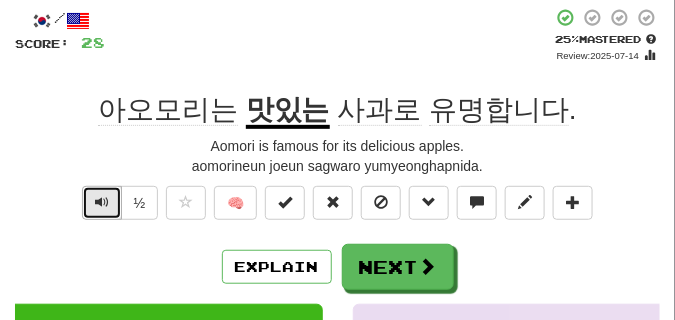 click at bounding box center [102, 202] 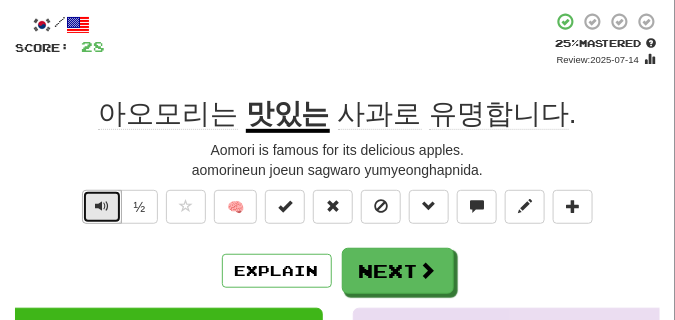 scroll, scrollTop: 100, scrollLeft: 0, axis: vertical 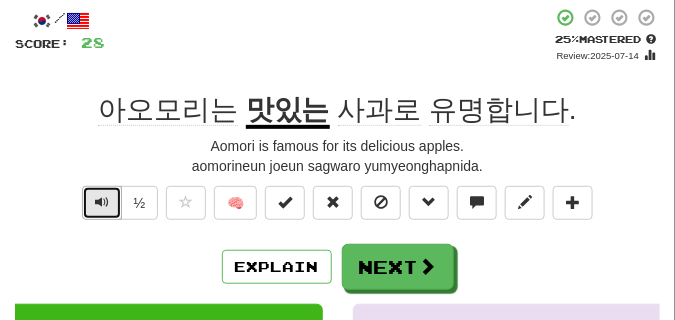 click at bounding box center [102, 203] 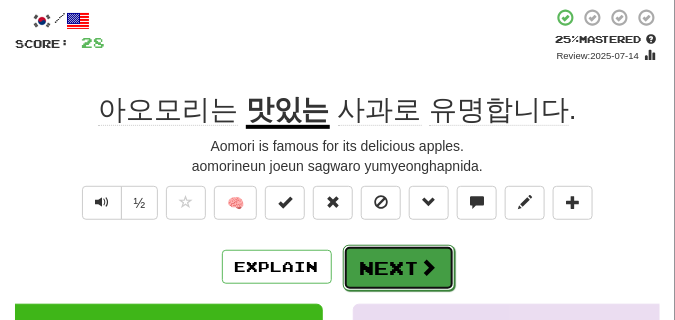 click on "Next" at bounding box center (399, 268) 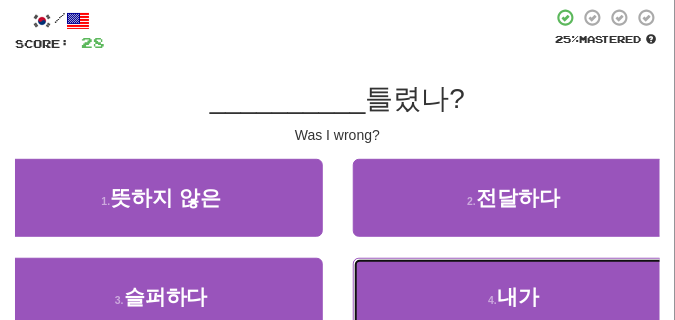 click on "4 .  내가" at bounding box center (514, 297) 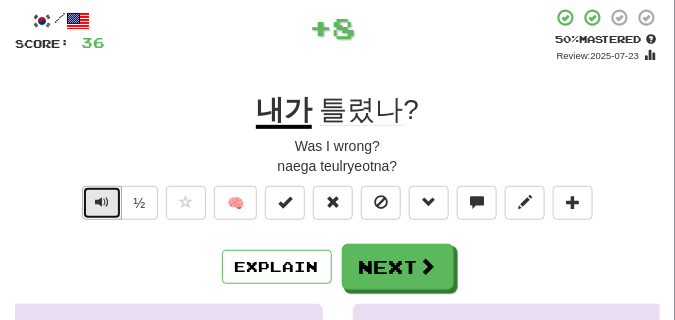 click at bounding box center [102, 202] 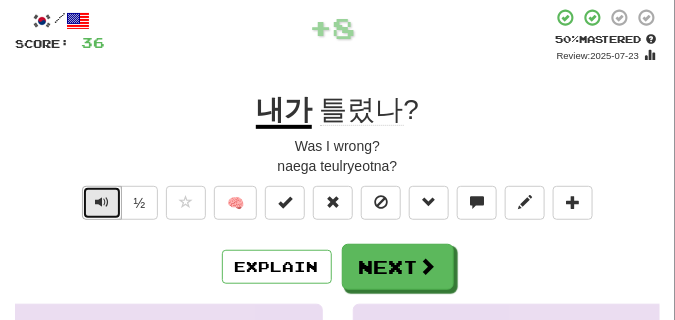 click at bounding box center (102, 202) 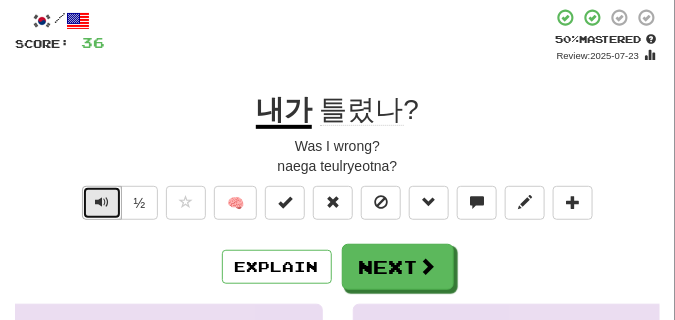 click at bounding box center [102, 202] 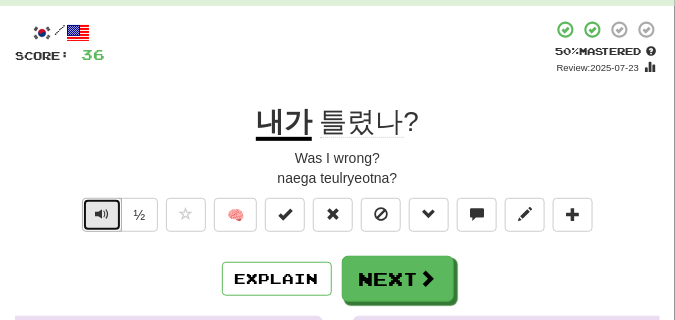 scroll, scrollTop: 100, scrollLeft: 0, axis: vertical 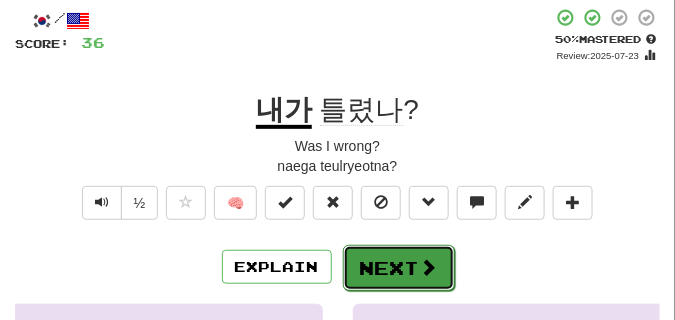 click on "Next" at bounding box center (399, 268) 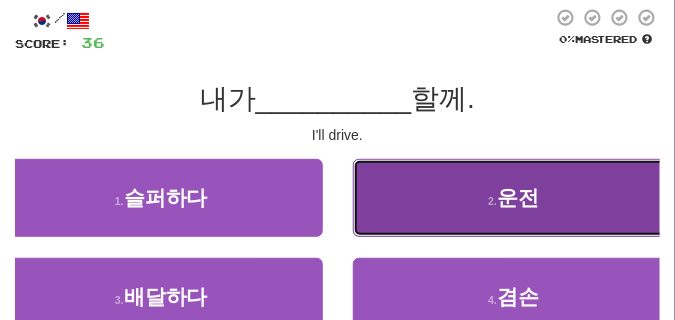 click on "2 .  운전" at bounding box center [514, 198] 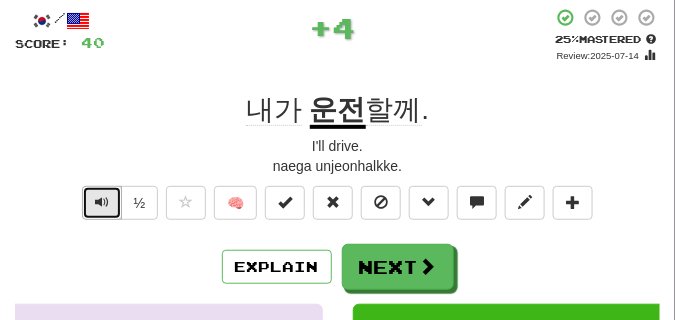 click at bounding box center [102, 203] 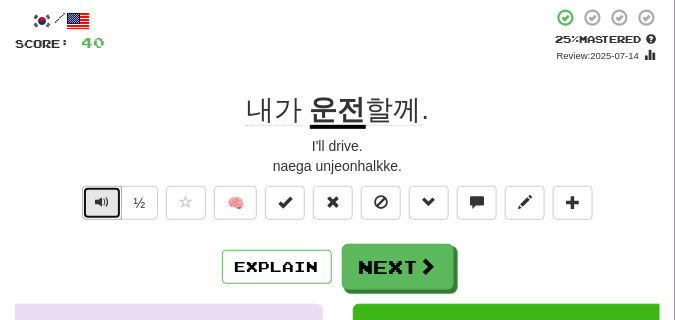 click at bounding box center [102, 203] 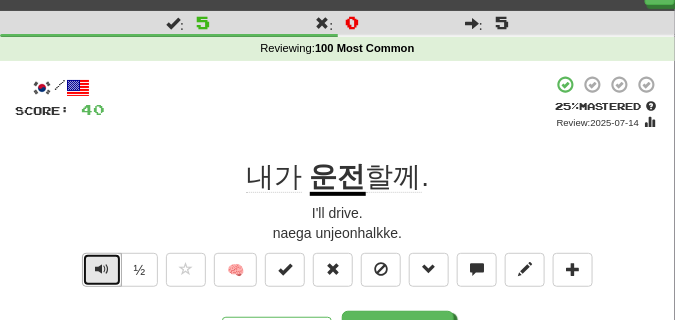 scroll, scrollTop: 50, scrollLeft: 0, axis: vertical 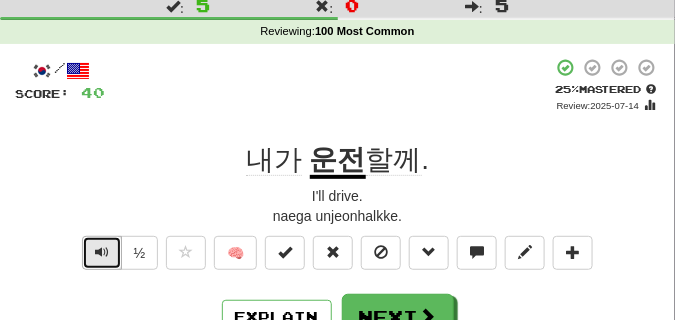 click at bounding box center [102, 253] 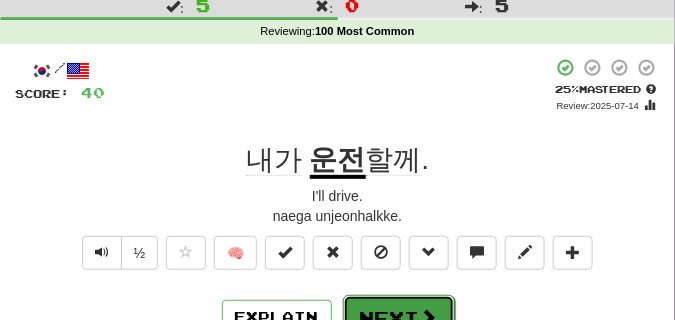 click on "Next" at bounding box center [399, 318] 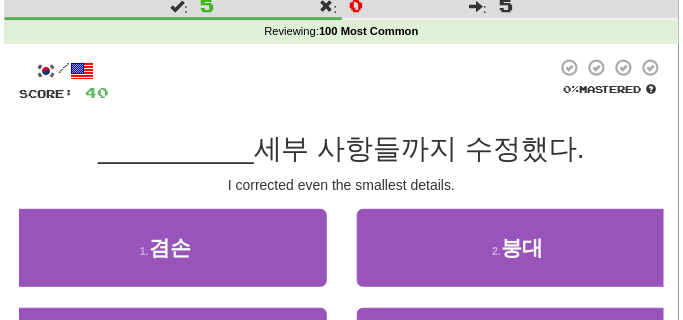 scroll, scrollTop: 100, scrollLeft: 0, axis: vertical 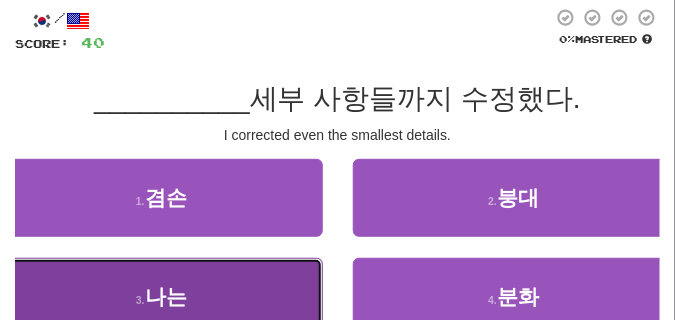 click on "나는" at bounding box center (166, 296) 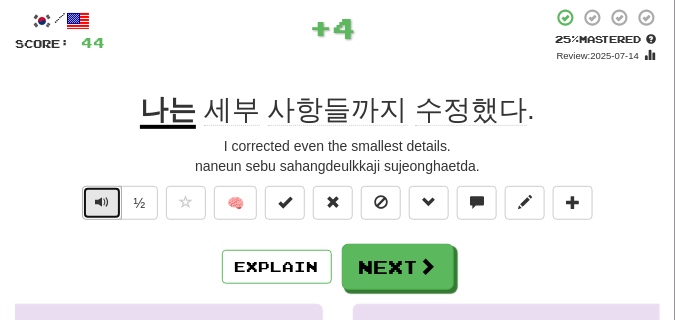 click at bounding box center (102, 202) 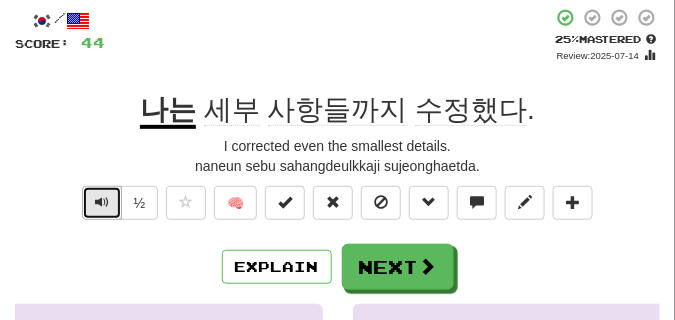click at bounding box center [102, 202] 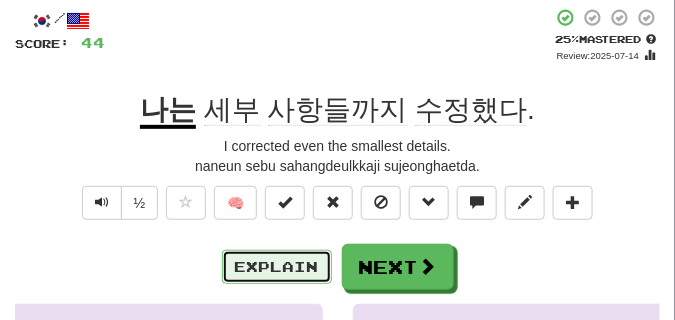 click on "Explain" at bounding box center (277, 267) 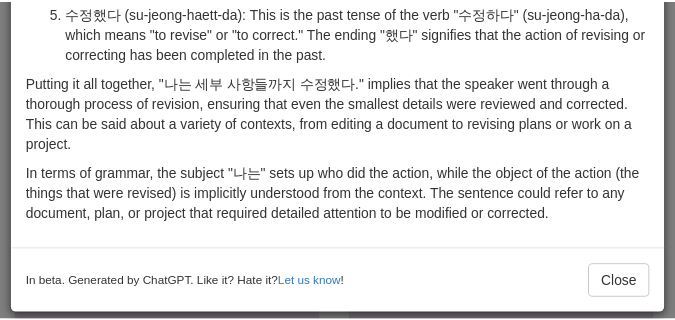 scroll, scrollTop: 407, scrollLeft: 0, axis: vertical 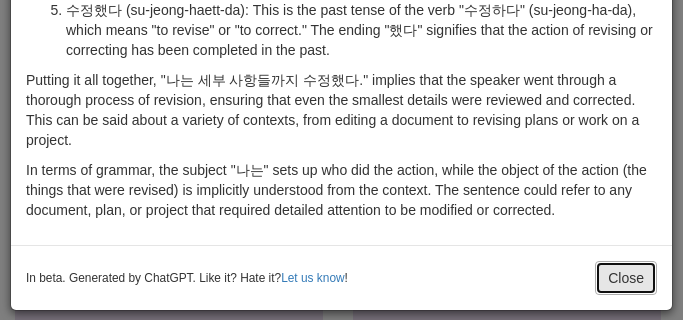 click on "Close" at bounding box center (626, 278) 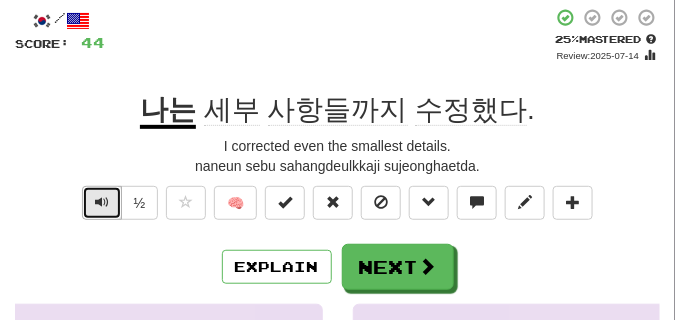 click at bounding box center [102, 202] 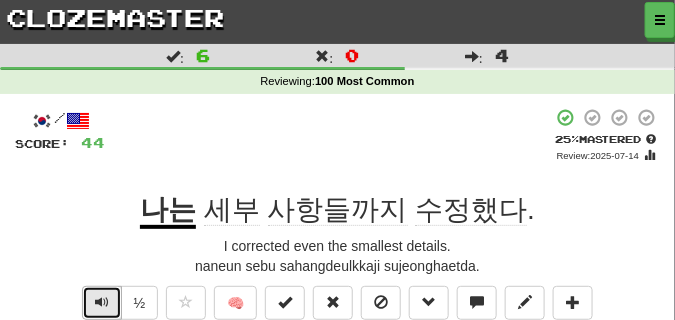 scroll, scrollTop: 100, scrollLeft: 0, axis: vertical 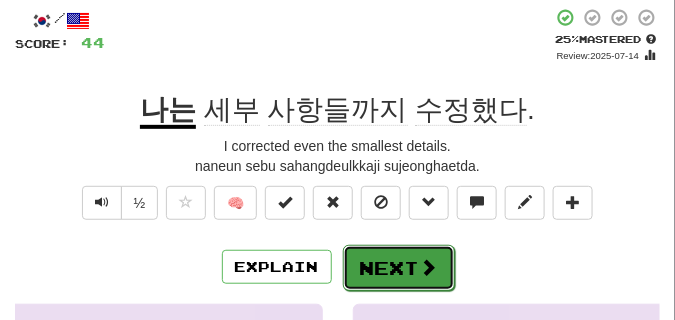 click on "Next" at bounding box center (399, 268) 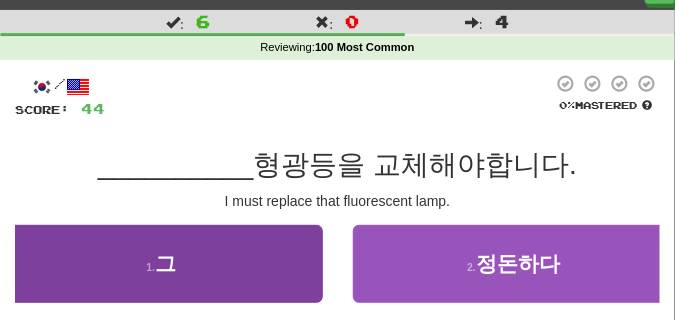 scroll, scrollTop: 50, scrollLeft: 0, axis: vertical 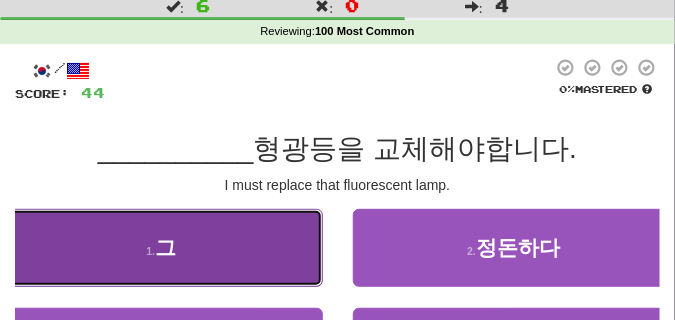 click on "1 .  그" at bounding box center [161, 248] 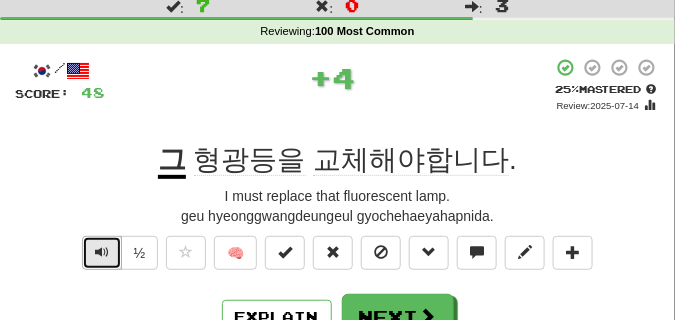 click at bounding box center (102, 252) 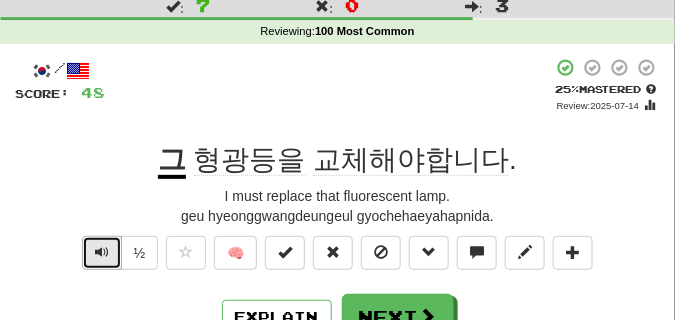 click at bounding box center [102, 252] 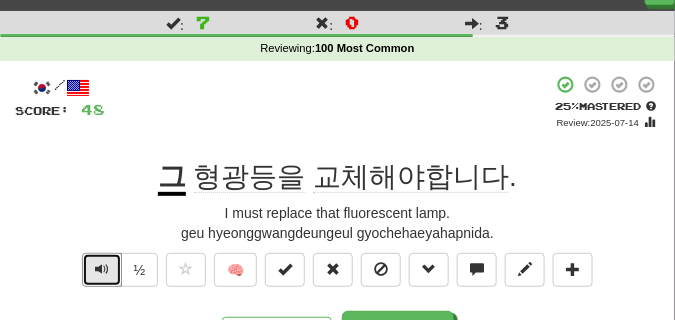 scroll, scrollTop: 50, scrollLeft: 0, axis: vertical 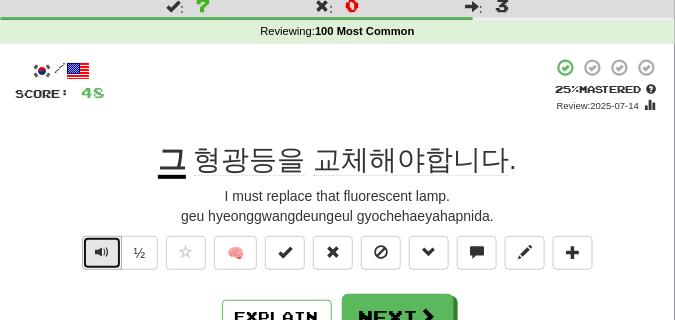 click at bounding box center (102, 253) 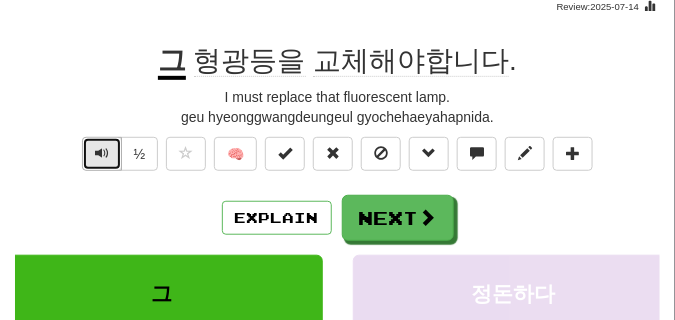 scroll, scrollTop: 150, scrollLeft: 0, axis: vertical 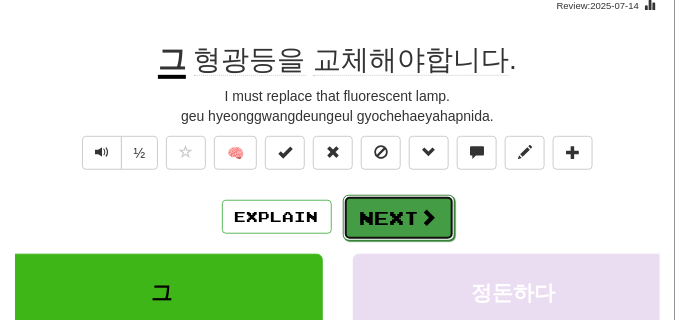click on "Next" at bounding box center [399, 218] 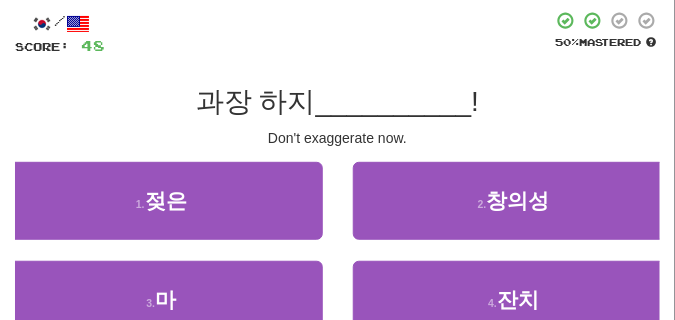 scroll, scrollTop: 100, scrollLeft: 0, axis: vertical 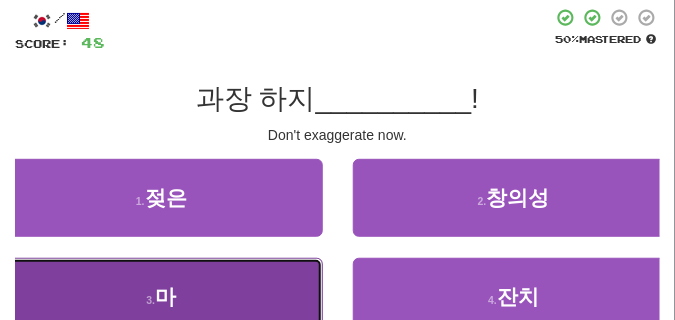 click on "3 .  마" at bounding box center (161, 297) 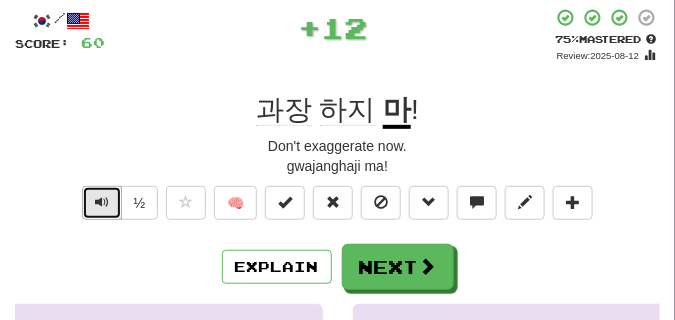 click at bounding box center [102, 202] 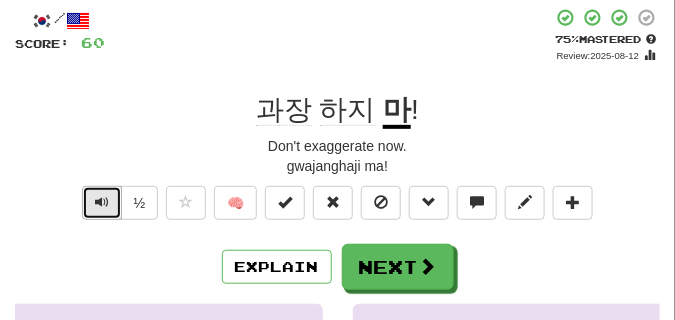 click at bounding box center [102, 202] 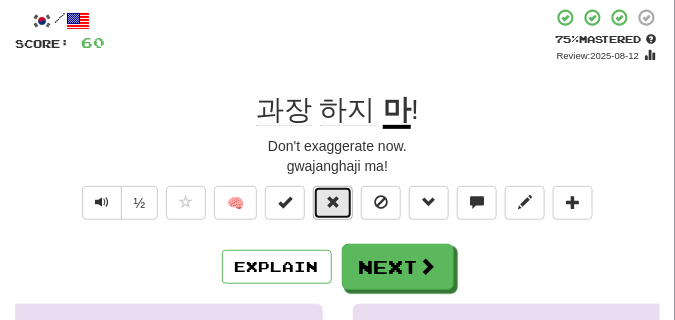 click at bounding box center [333, 203] 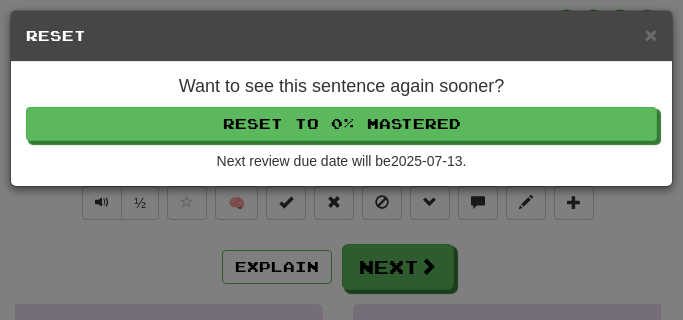 click on "Want to see this sentence again sooner? Reset to 0% Mastered Next review due date will be  2025-07-13 ." at bounding box center [341, 124] 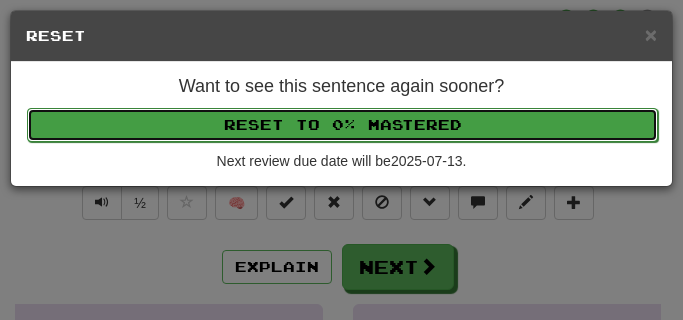 click on "Reset to 0% Mastered" at bounding box center (342, 125) 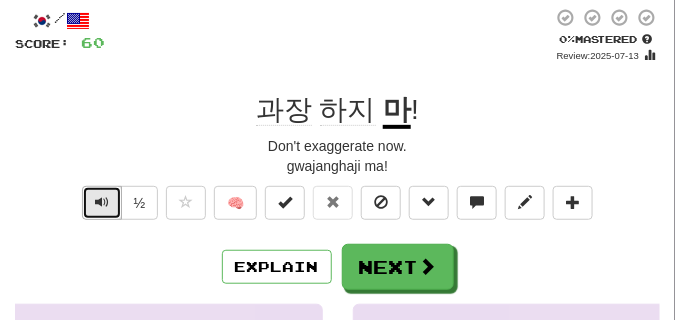click at bounding box center [102, 203] 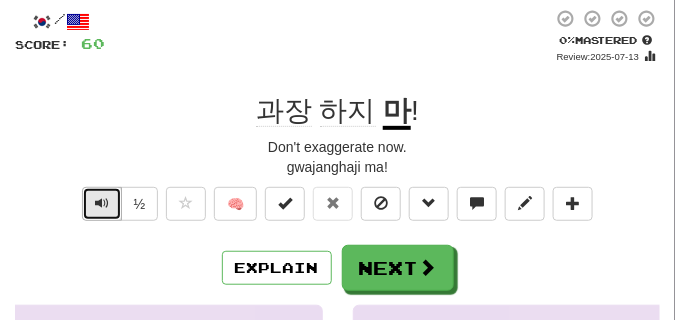 scroll, scrollTop: 100, scrollLeft: 0, axis: vertical 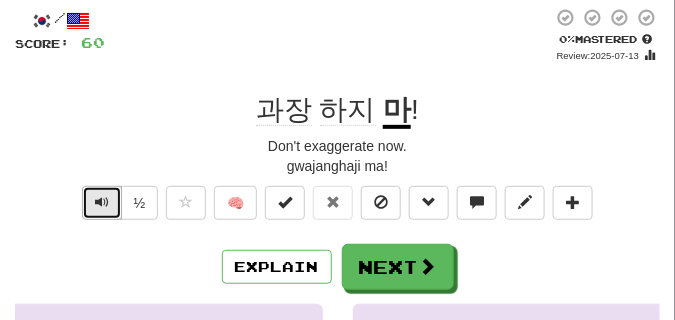 click at bounding box center [102, 202] 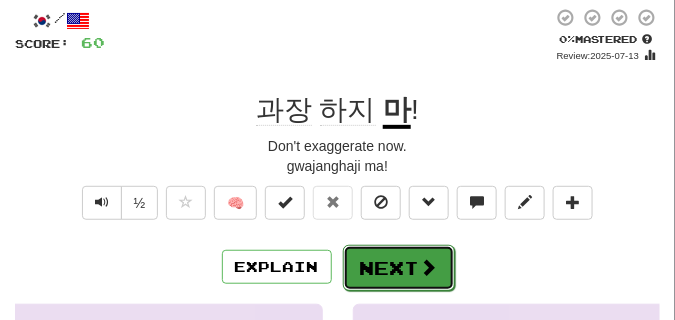 click on "Next" at bounding box center [399, 268] 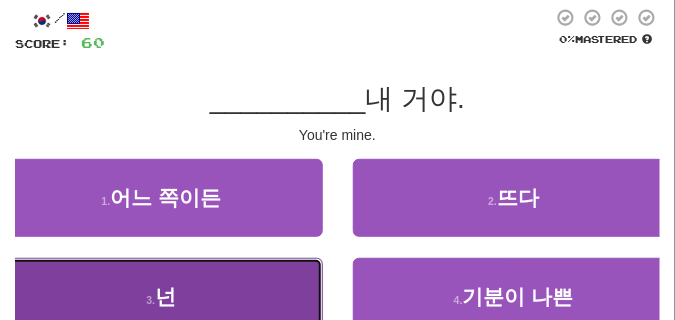 click on "3 .  넌" at bounding box center [161, 297] 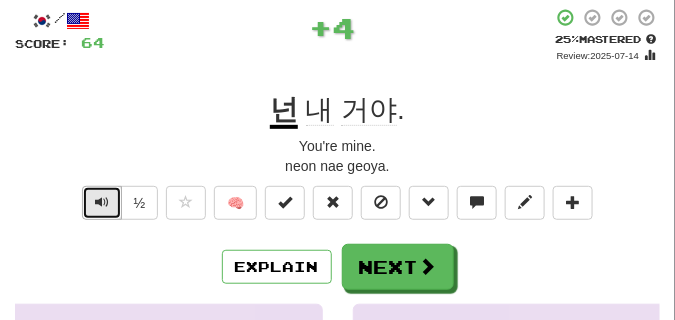 click at bounding box center (102, 203) 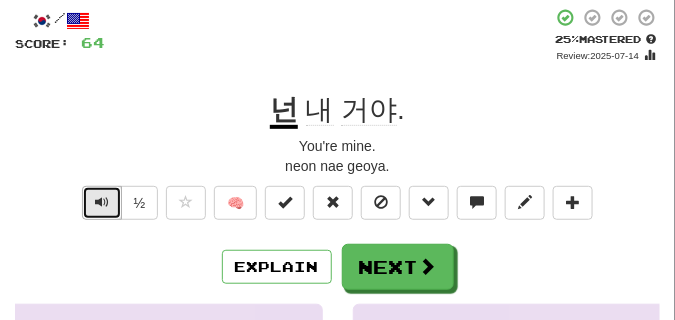 click at bounding box center (102, 203) 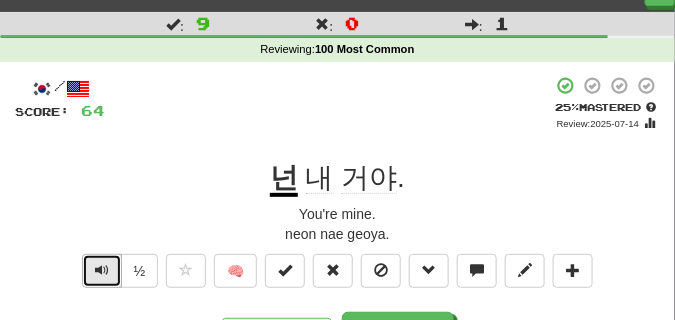 scroll, scrollTop: 50, scrollLeft: 0, axis: vertical 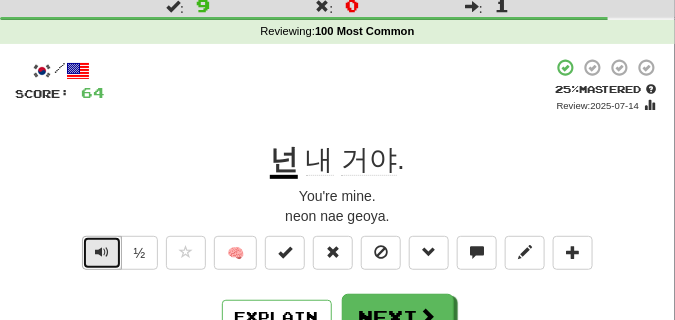 click at bounding box center [102, 252] 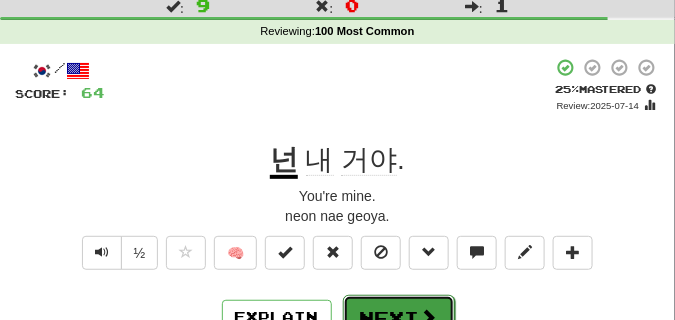 click on "Next" at bounding box center [399, 318] 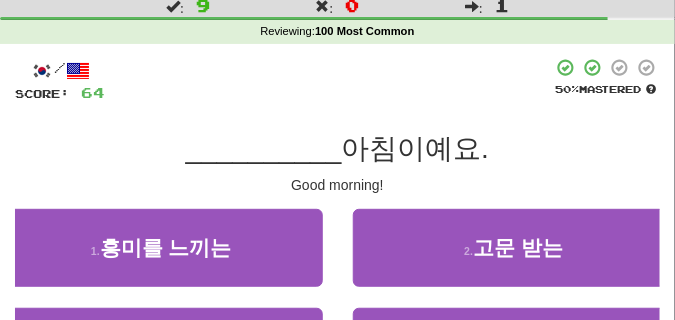 scroll, scrollTop: 100, scrollLeft: 0, axis: vertical 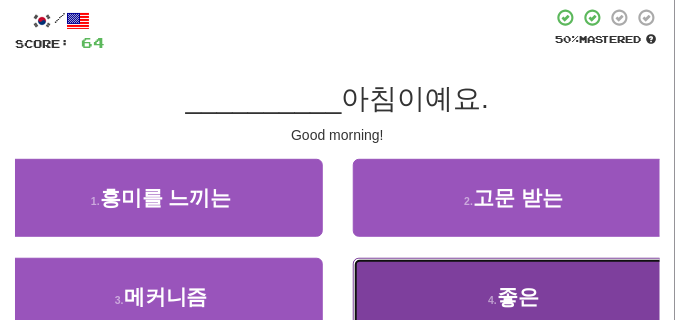 click on "4 .  좋은" at bounding box center (514, 297) 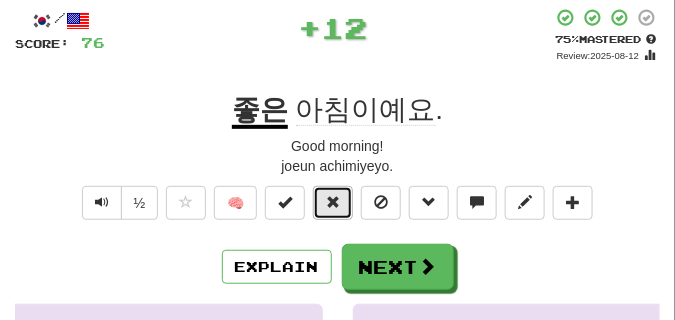 click at bounding box center [333, 202] 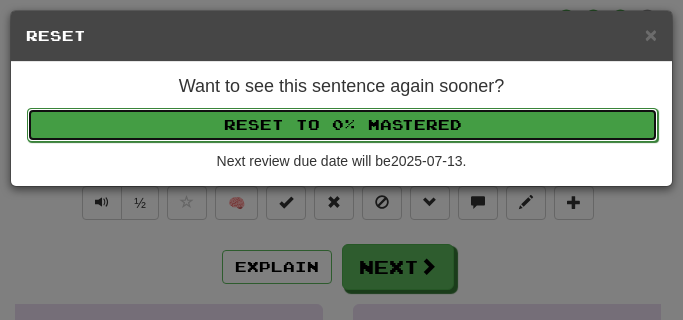 click on "Reset to 0% Mastered" at bounding box center (342, 125) 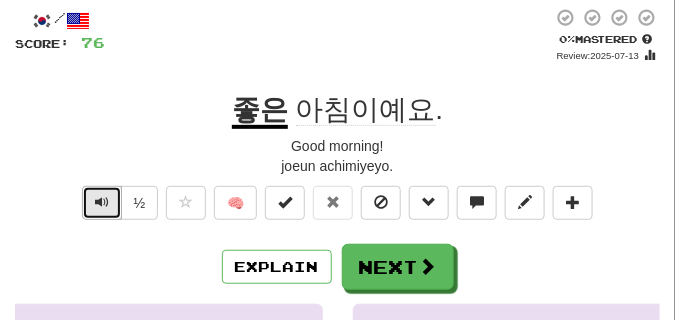 click at bounding box center [102, 202] 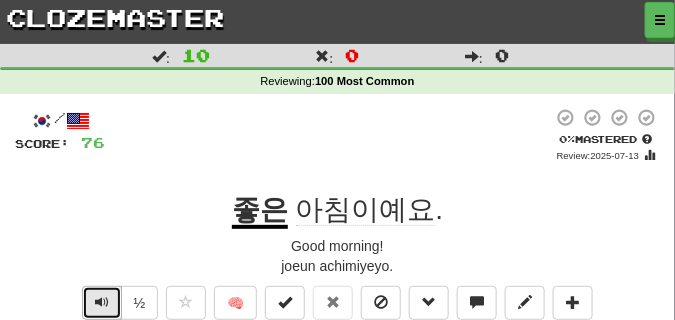 scroll, scrollTop: 150, scrollLeft: 0, axis: vertical 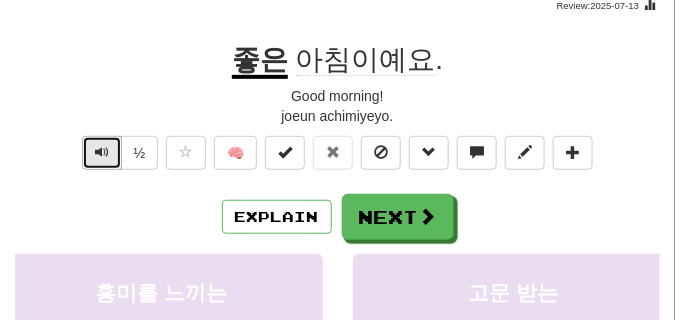 click at bounding box center (102, 152) 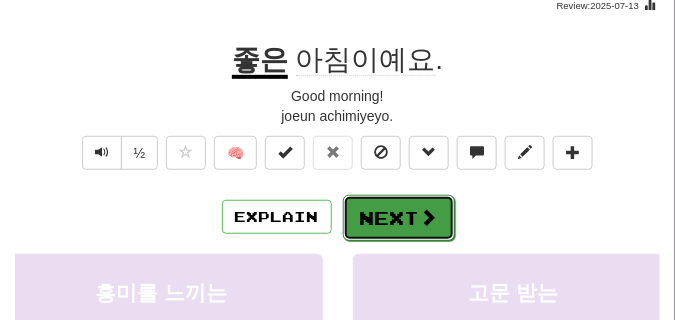 click on "Next" at bounding box center (399, 218) 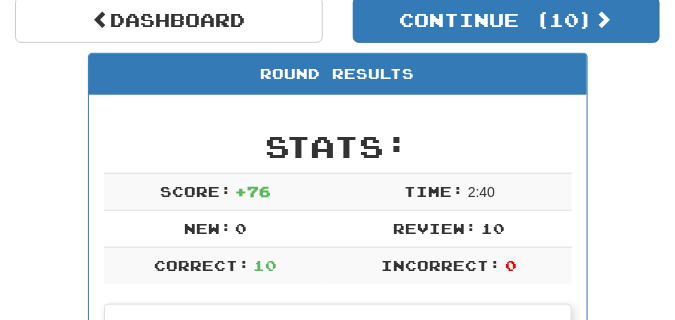 scroll, scrollTop: 88, scrollLeft: 0, axis: vertical 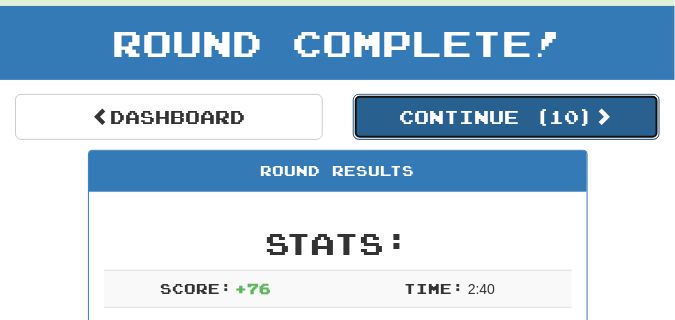 click on "Continue ( 10 )" at bounding box center (507, 117) 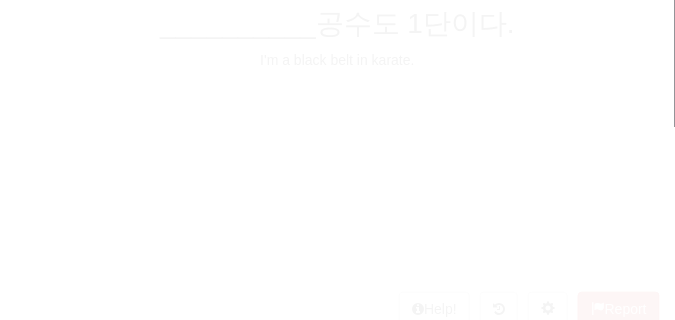 scroll, scrollTop: 88, scrollLeft: 0, axis: vertical 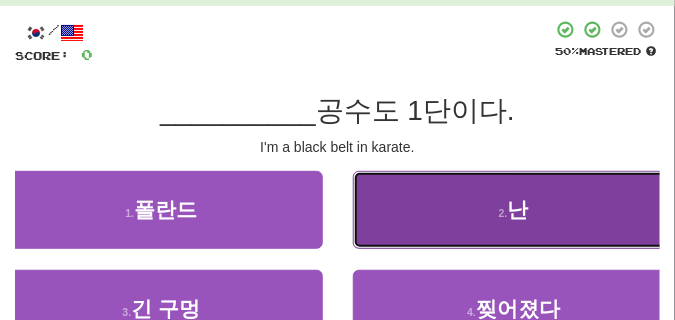 click on "2 .  난" at bounding box center [514, 210] 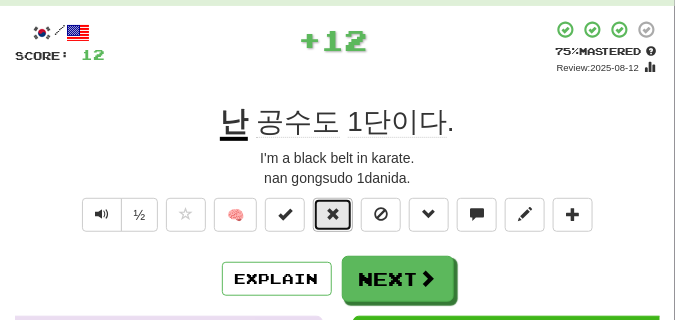 click at bounding box center [333, 215] 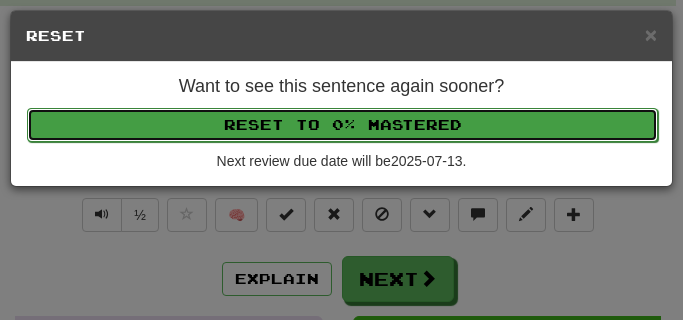 click on "Reset to 0% Mastered" at bounding box center (342, 125) 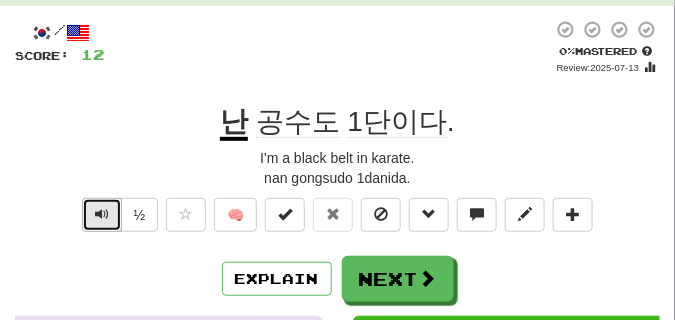 click at bounding box center (102, 214) 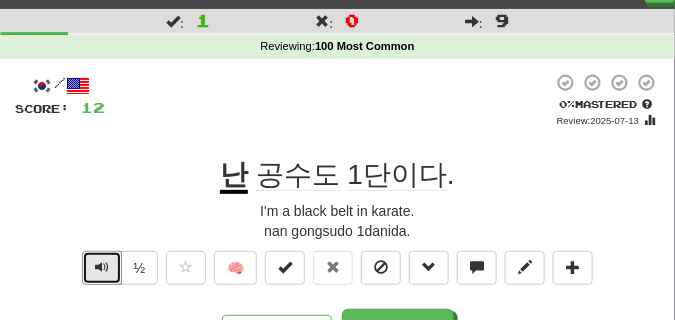 scroll, scrollTop: 50, scrollLeft: 0, axis: vertical 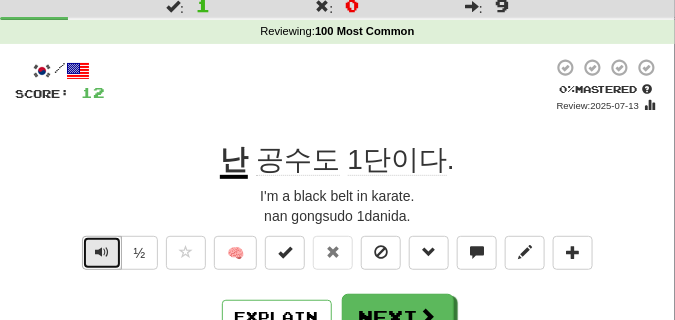 click at bounding box center [102, 253] 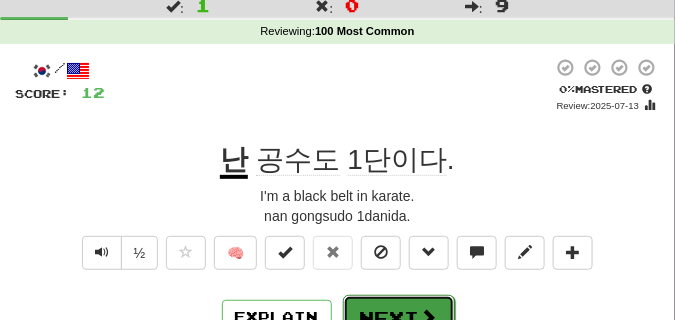 click on "Next" at bounding box center [399, 318] 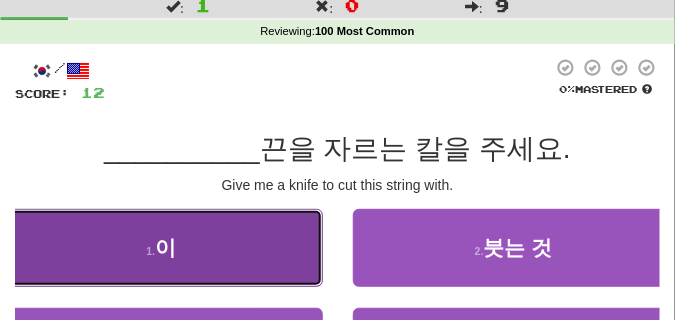 click on "1 .  이" at bounding box center (161, 248) 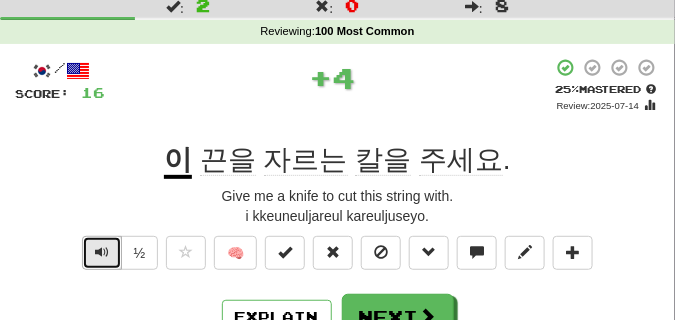 click at bounding box center [102, 253] 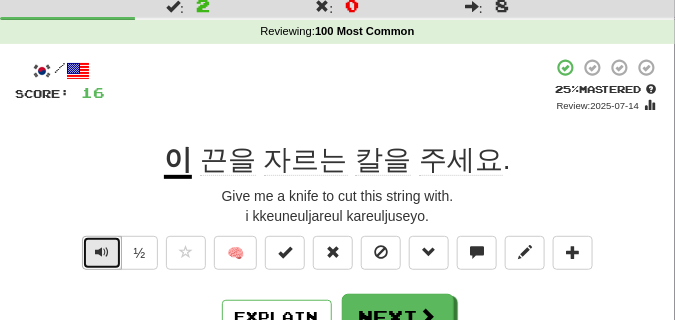 click at bounding box center [102, 253] 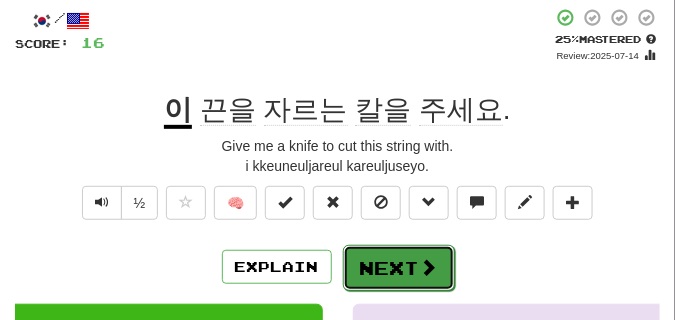 click on "Next" at bounding box center (399, 268) 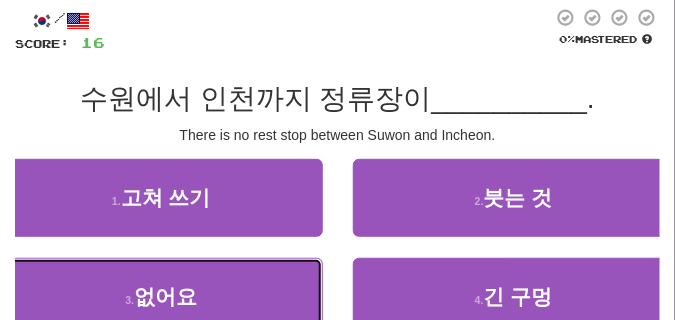drag, startPoint x: 152, startPoint y: 279, endPoint x: 142, endPoint y: 239, distance: 41.231056 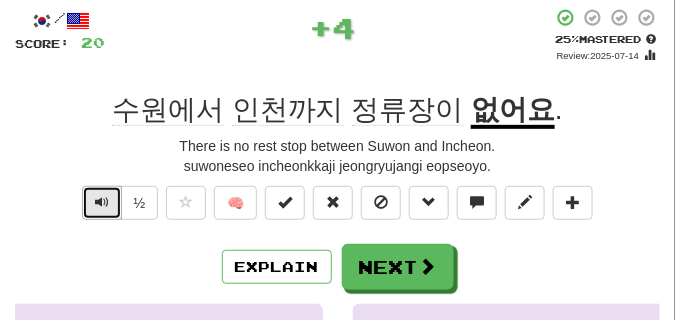 click at bounding box center (102, 202) 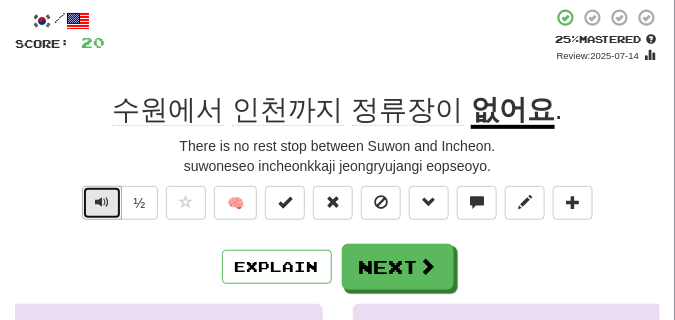 click at bounding box center [102, 202] 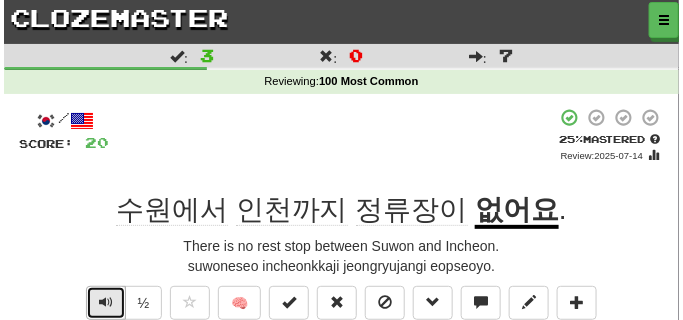 scroll, scrollTop: 100, scrollLeft: 0, axis: vertical 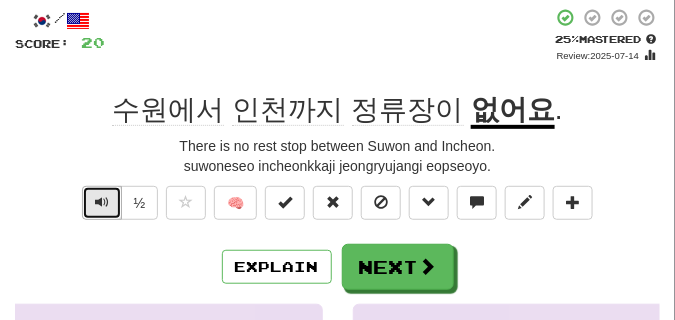 click at bounding box center [102, 202] 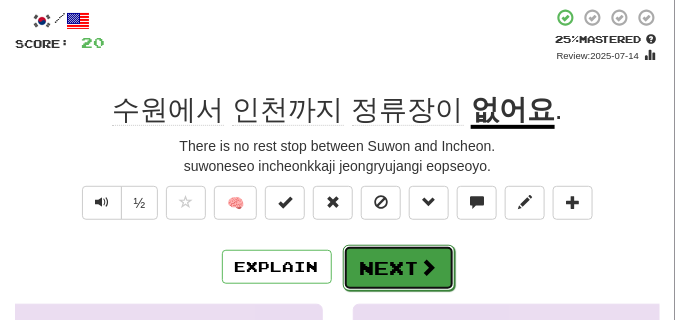 click on "Next" at bounding box center [399, 268] 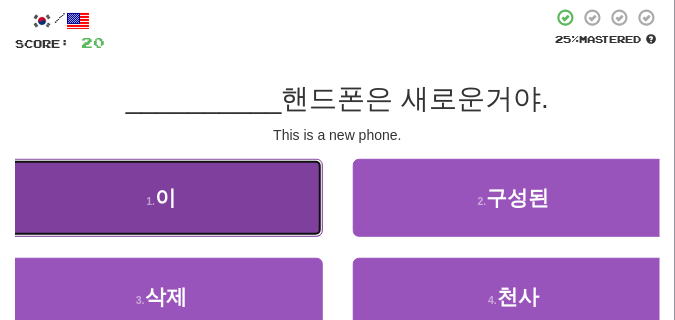 click on "1 .  이" at bounding box center (161, 198) 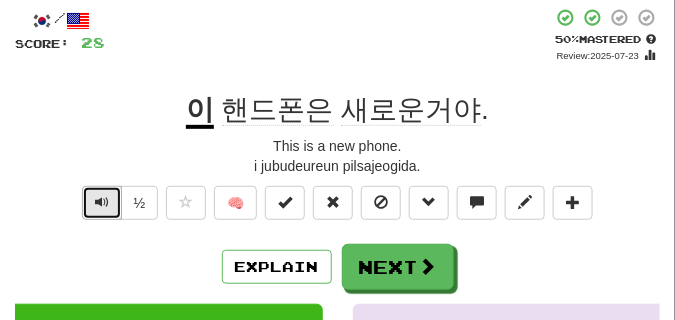 click at bounding box center [102, 202] 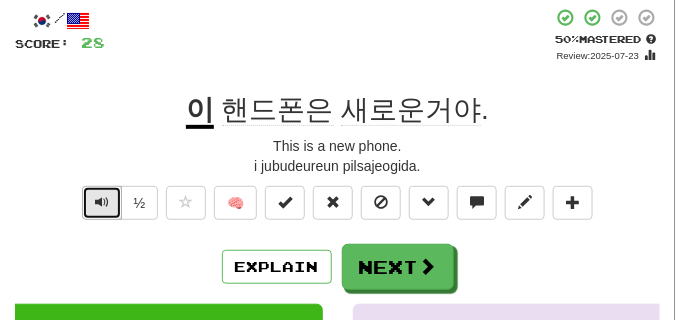 click at bounding box center [102, 202] 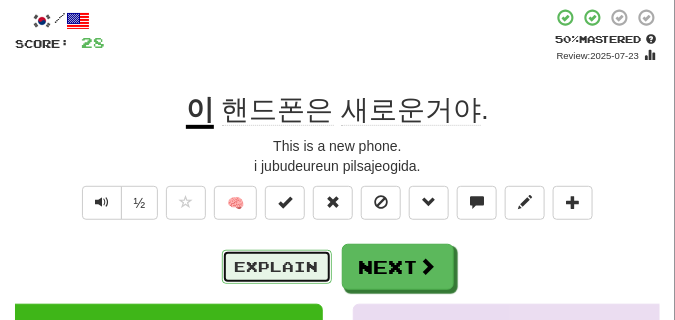 click on "Explain" at bounding box center (277, 267) 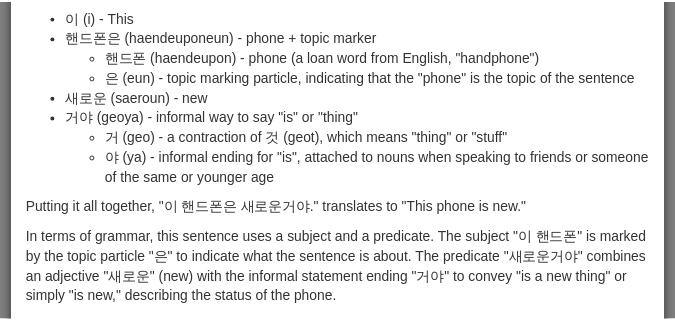 scroll, scrollTop: 277, scrollLeft: 0, axis: vertical 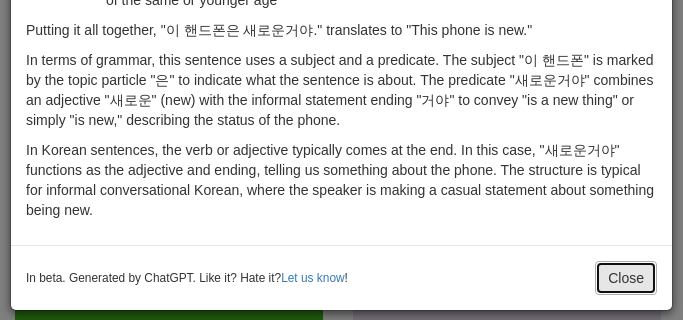click on "Close" at bounding box center (626, 278) 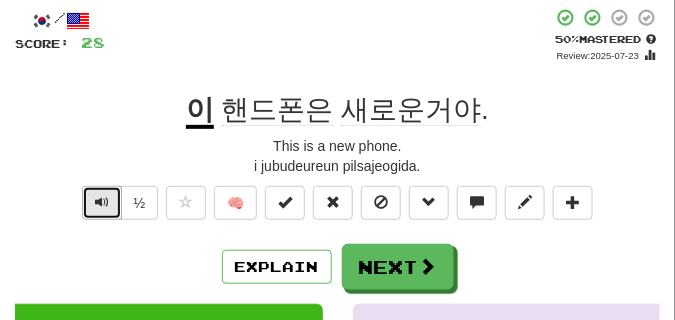 click at bounding box center (102, 203) 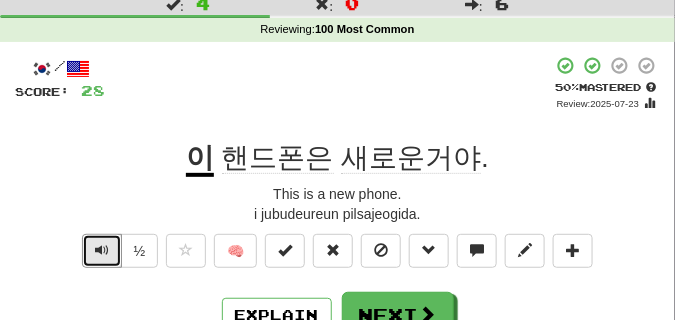 scroll, scrollTop: 100, scrollLeft: 0, axis: vertical 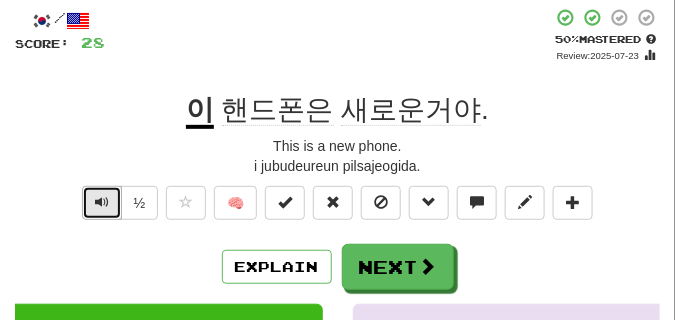 click at bounding box center [102, 203] 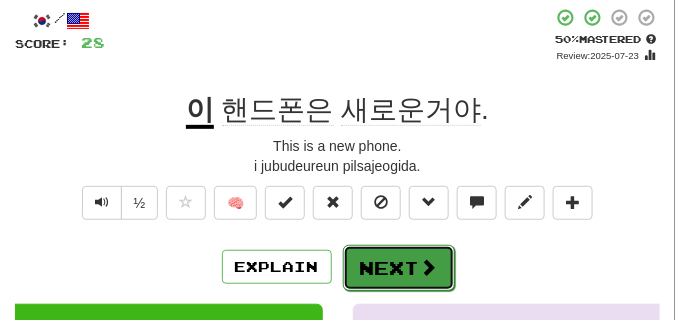 click on "Next" at bounding box center (399, 268) 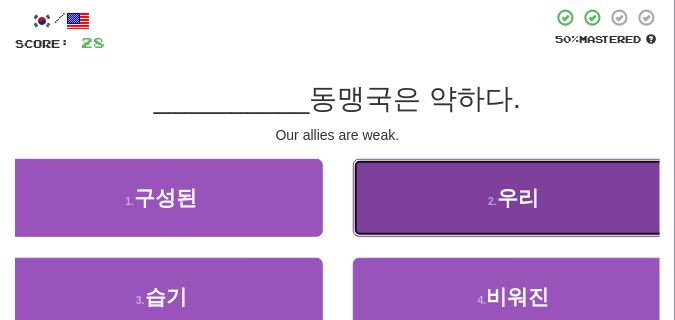 click on "2 .  우리" at bounding box center [514, 198] 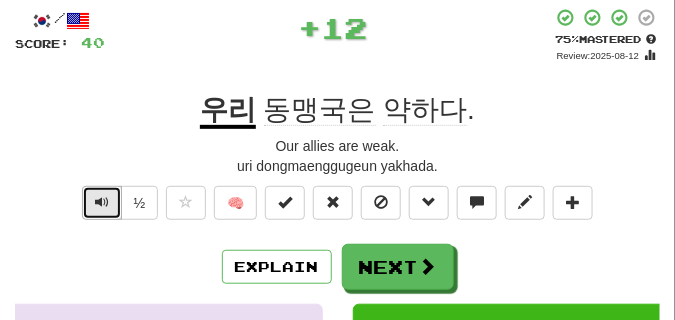 click at bounding box center (102, 202) 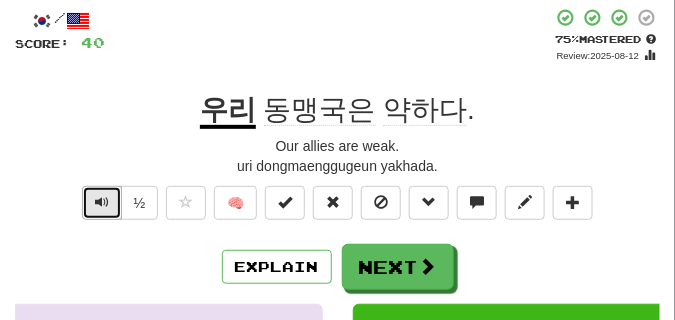 click at bounding box center (102, 202) 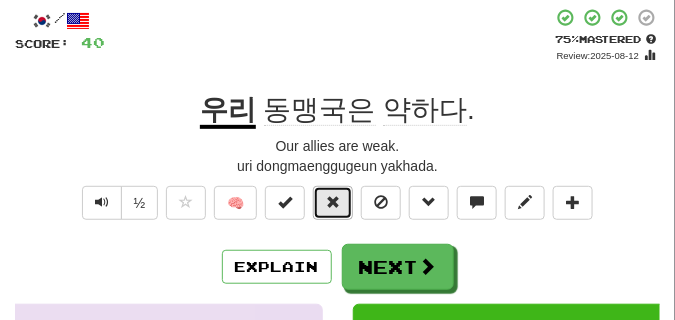 click at bounding box center (333, 202) 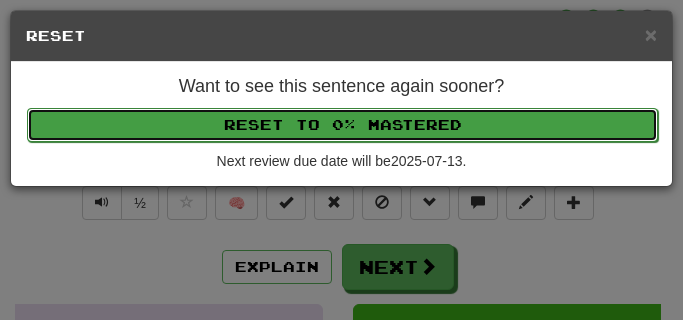 click on "Reset to 0% Mastered" at bounding box center (342, 125) 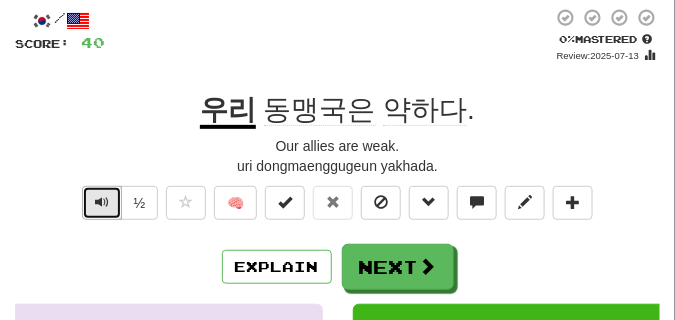 click at bounding box center [102, 203] 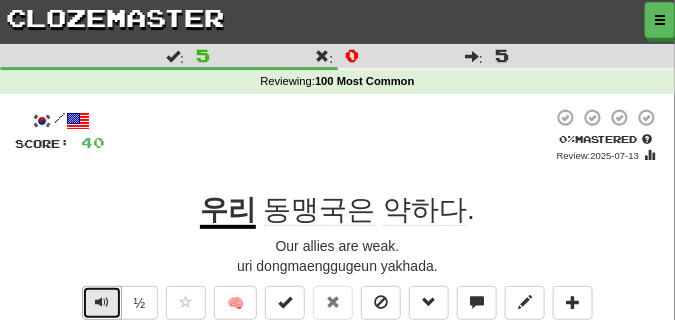 scroll, scrollTop: 50, scrollLeft: 0, axis: vertical 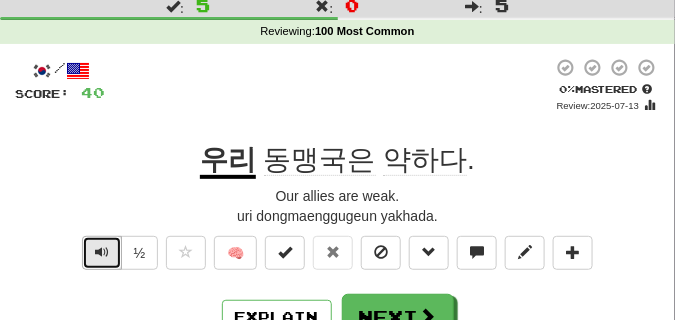 click at bounding box center [102, 253] 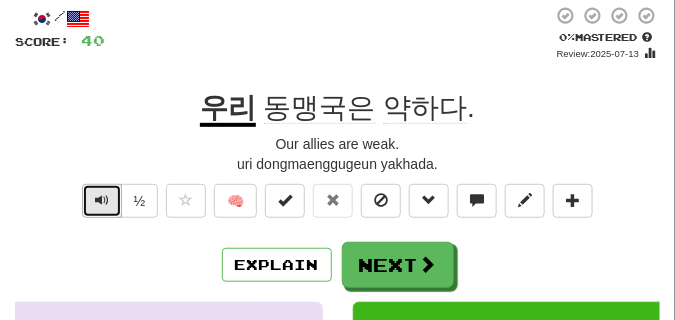 scroll, scrollTop: 150, scrollLeft: 0, axis: vertical 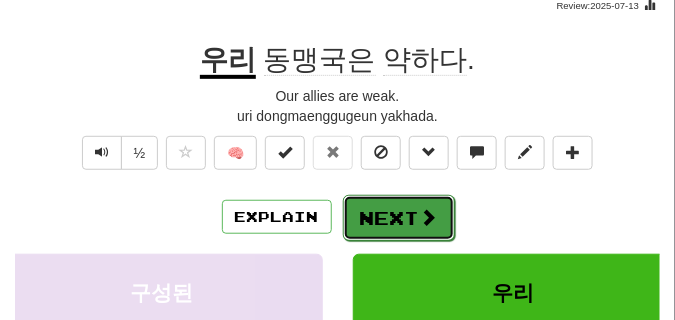 click on "Next" at bounding box center [399, 218] 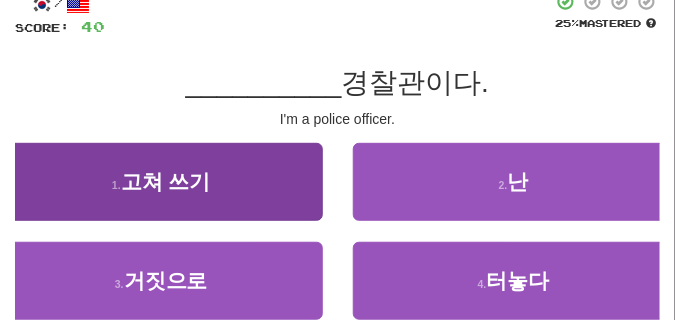 scroll, scrollTop: 100, scrollLeft: 0, axis: vertical 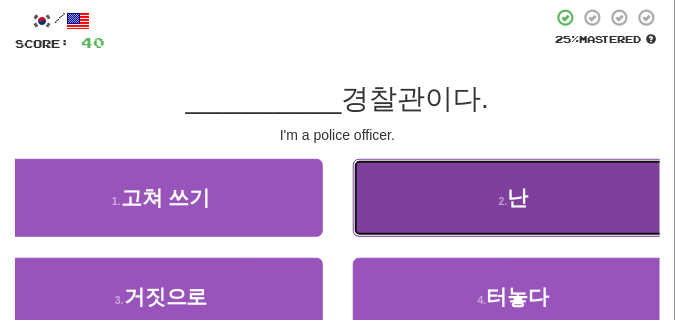 click on "2 .  난" at bounding box center (514, 198) 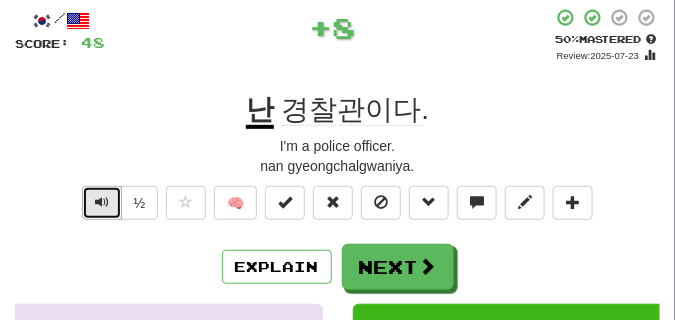 click at bounding box center [102, 203] 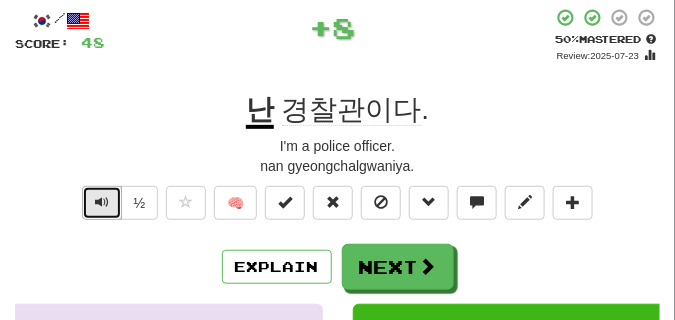 click at bounding box center (102, 203) 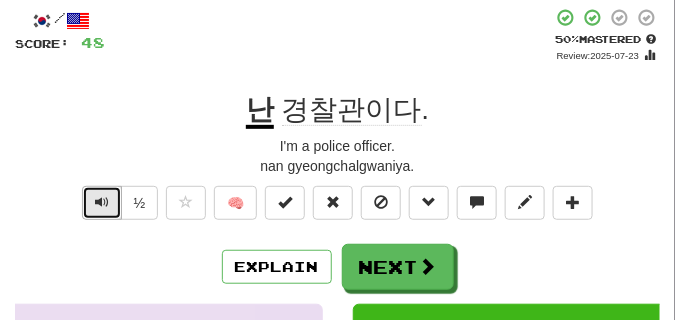 click at bounding box center [102, 203] 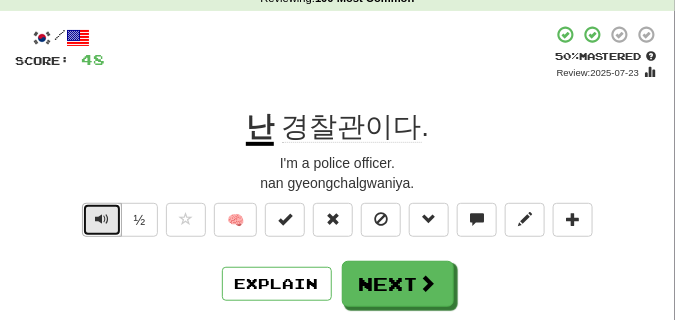 scroll, scrollTop: 100, scrollLeft: 0, axis: vertical 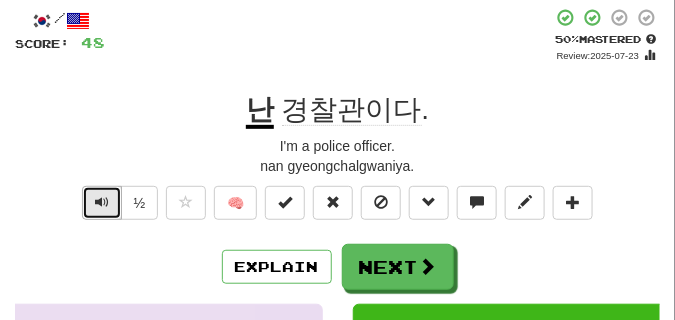 click at bounding box center [102, 202] 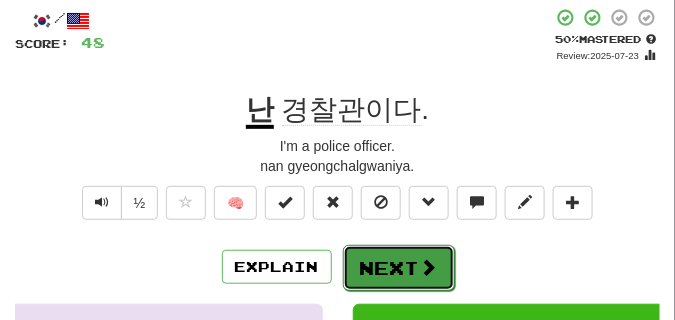 click on "Next" at bounding box center (399, 268) 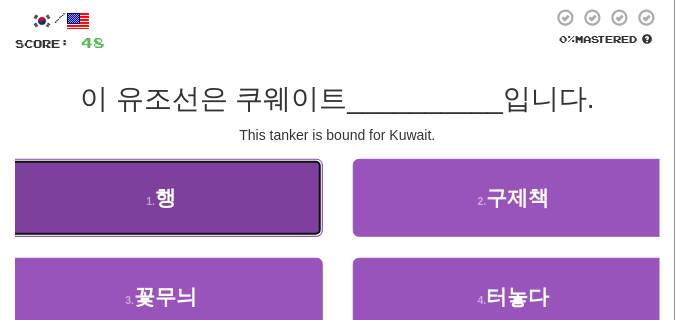 click on "1 .  행" at bounding box center (161, 198) 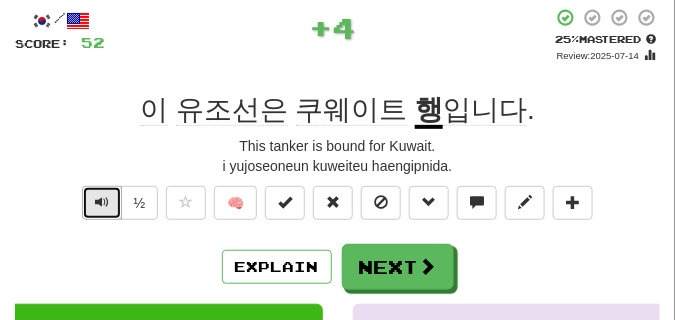 click at bounding box center [102, 203] 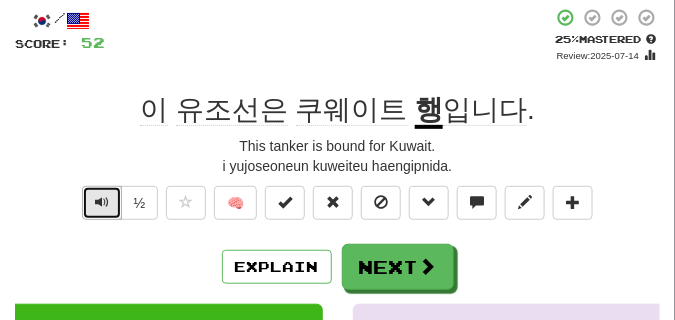 click at bounding box center (102, 202) 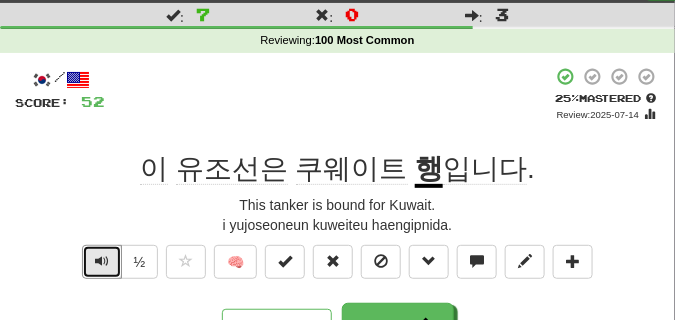 scroll, scrollTop: 100, scrollLeft: 0, axis: vertical 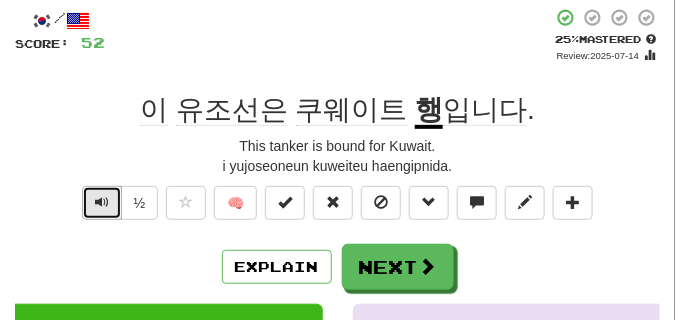 click at bounding box center (102, 202) 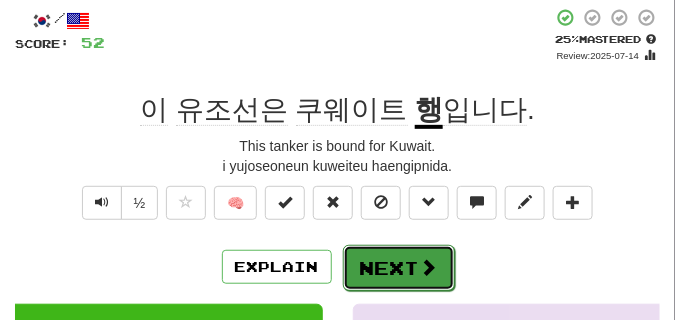 click on "Next" at bounding box center (399, 268) 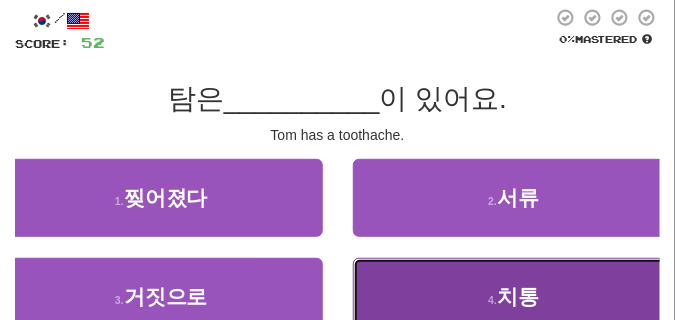 click on "4 .  치통" at bounding box center (514, 297) 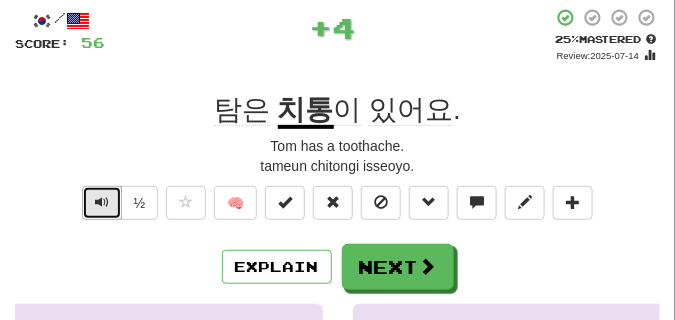 click at bounding box center [102, 203] 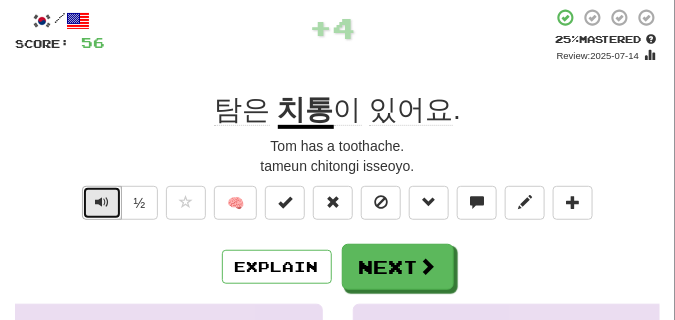 click at bounding box center [102, 203] 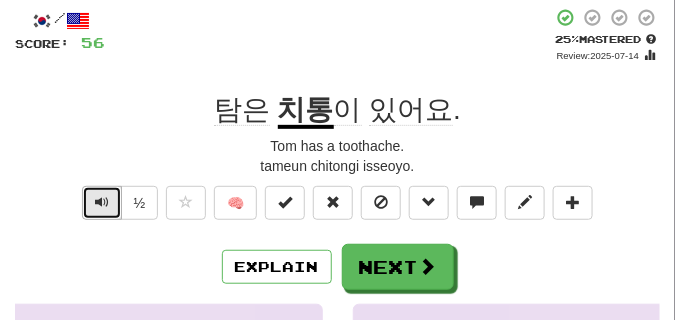 click at bounding box center [102, 203] 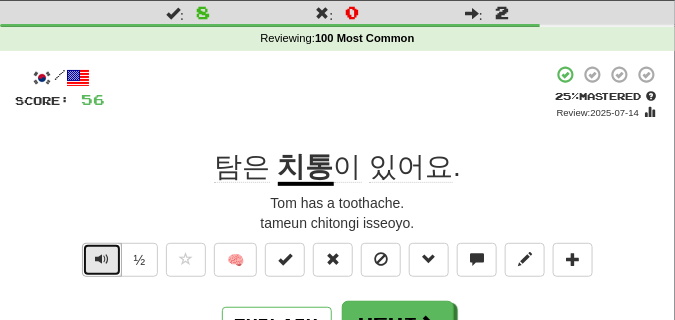scroll, scrollTop: 0, scrollLeft: 0, axis: both 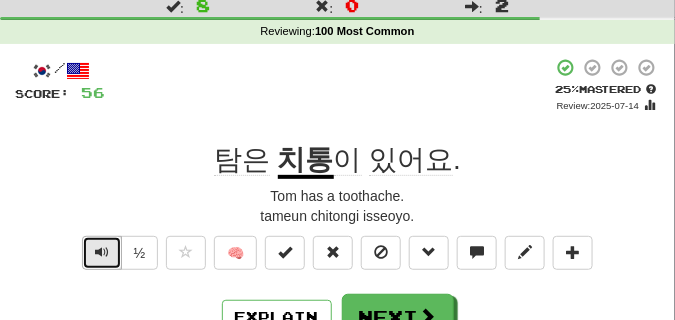 click at bounding box center (102, 252) 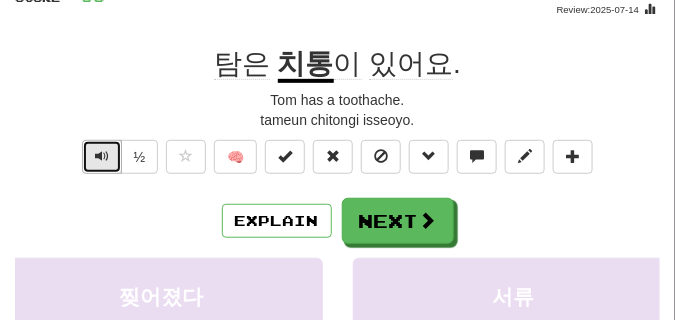 scroll, scrollTop: 150, scrollLeft: 0, axis: vertical 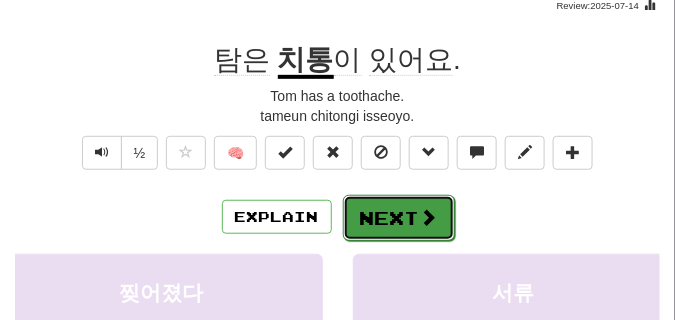 click on "Next" at bounding box center [399, 218] 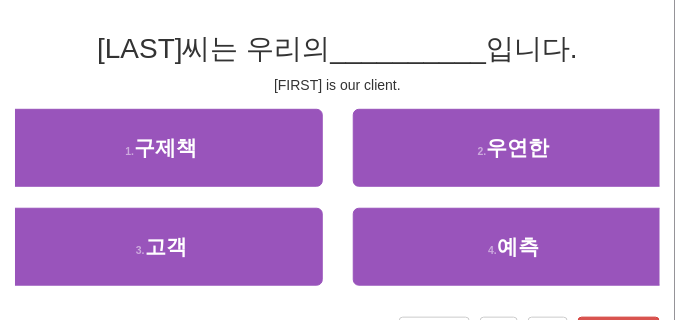 scroll, scrollTop: 100, scrollLeft: 0, axis: vertical 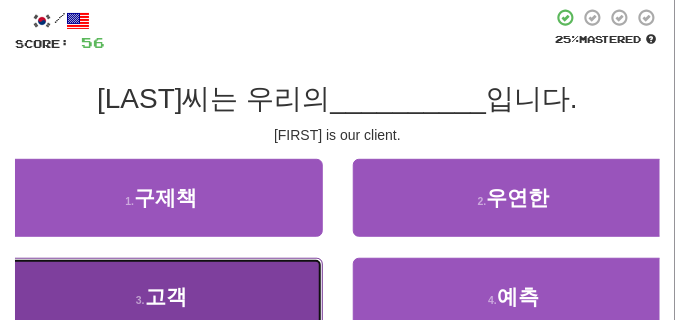 click on "3 .  고객" at bounding box center [161, 297] 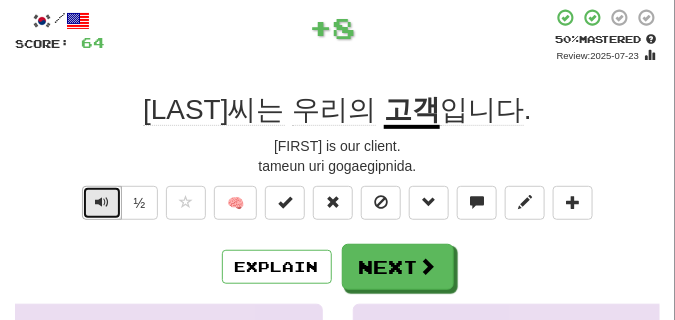 click at bounding box center [102, 202] 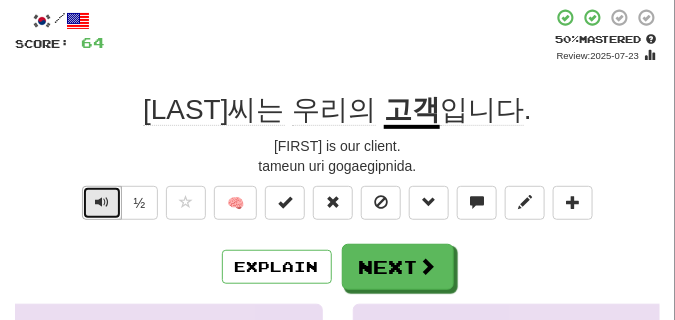 click at bounding box center [102, 202] 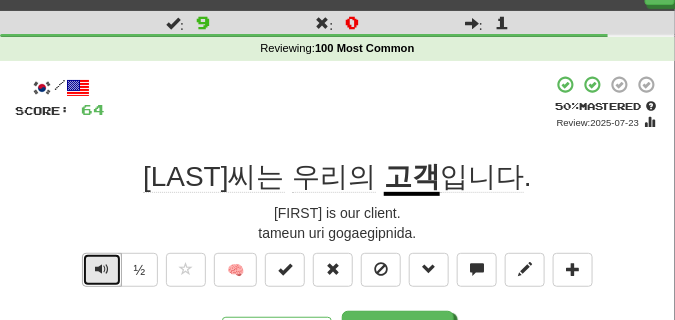 scroll, scrollTop: 50, scrollLeft: 0, axis: vertical 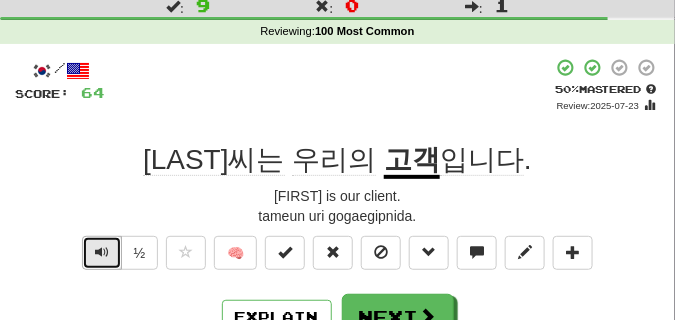 click at bounding box center [102, 252] 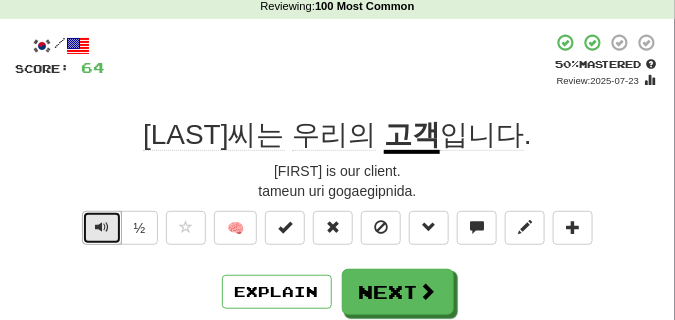 scroll, scrollTop: 100, scrollLeft: 0, axis: vertical 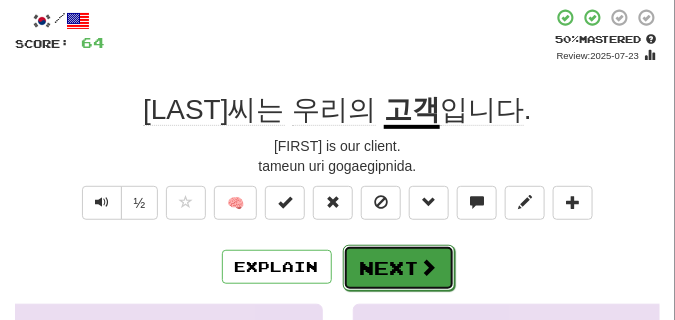click on "Next" at bounding box center (399, 268) 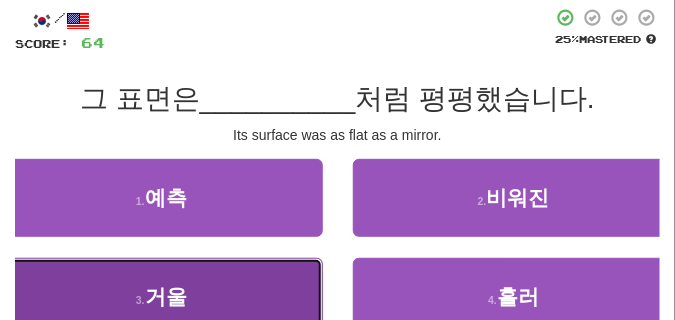 click on "3 .  거울" at bounding box center (161, 297) 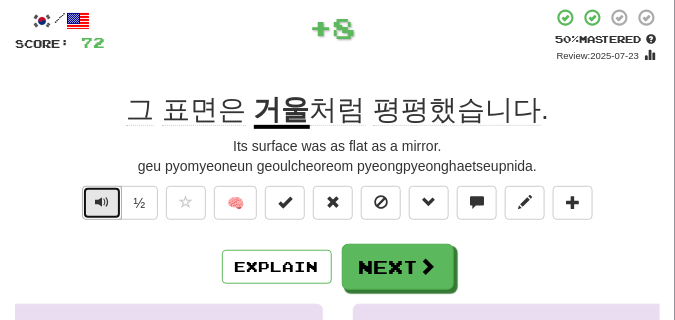 click at bounding box center (102, 202) 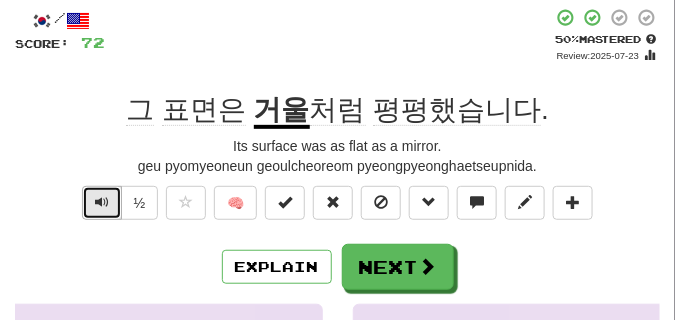 click at bounding box center (102, 202) 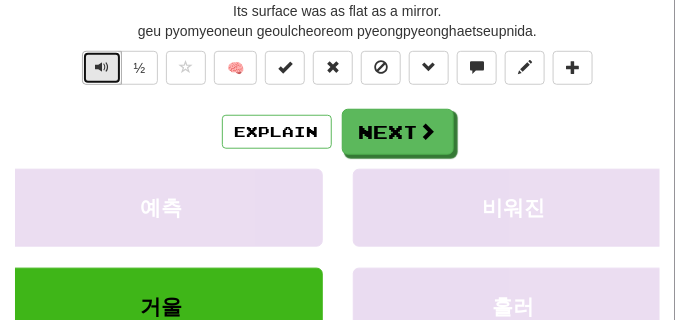 scroll, scrollTop: 150, scrollLeft: 0, axis: vertical 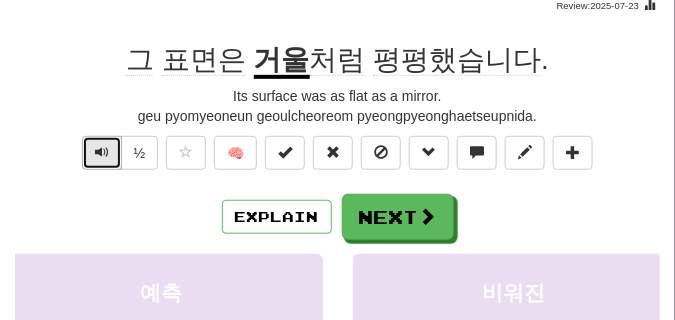 click at bounding box center [102, 153] 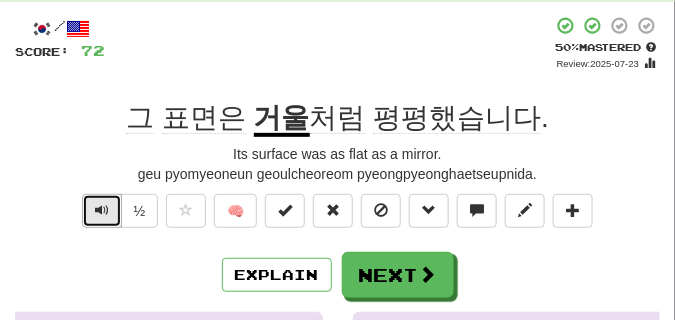 scroll, scrollTop: 50, scrollLeft: 0, axis: vertical 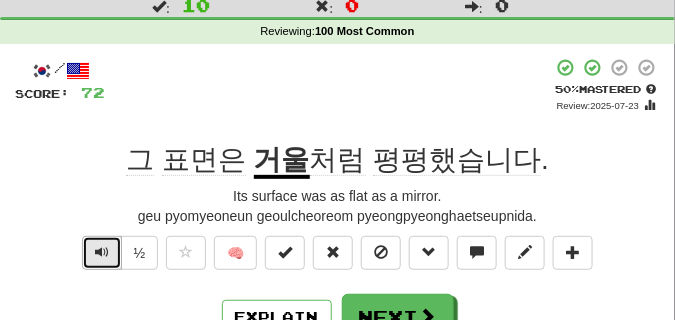 click at bounding box center [102, 253] 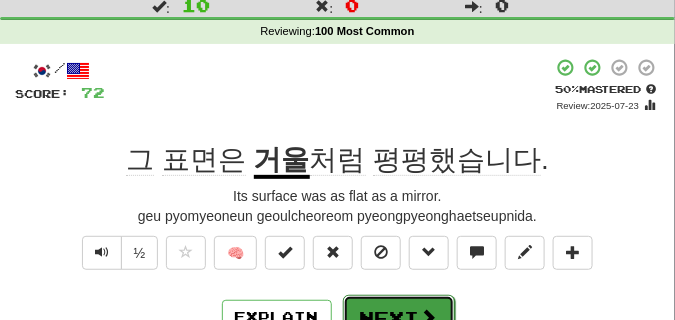 click on "Next" at bounding box center (399, 318) 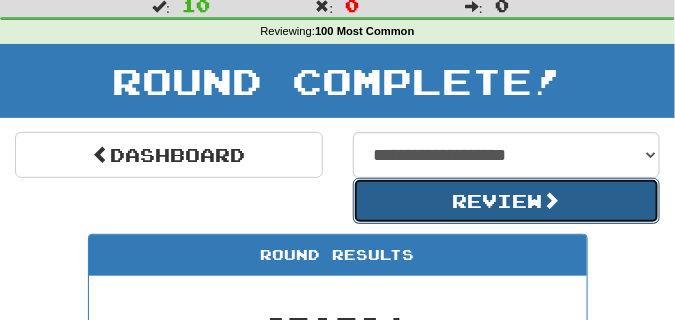 click on "Review" at bounding box center [507, 201] 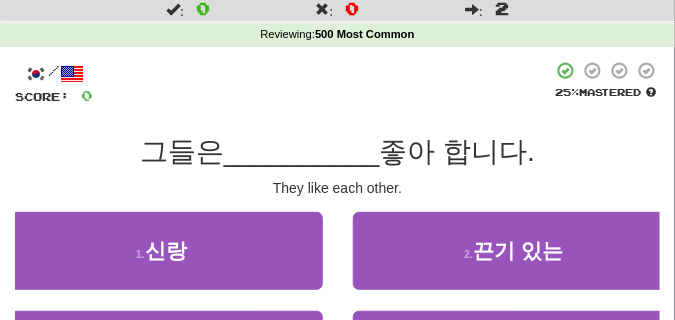 scroll, scrollTop: 100, scrollLeft: 0, axis: vertical 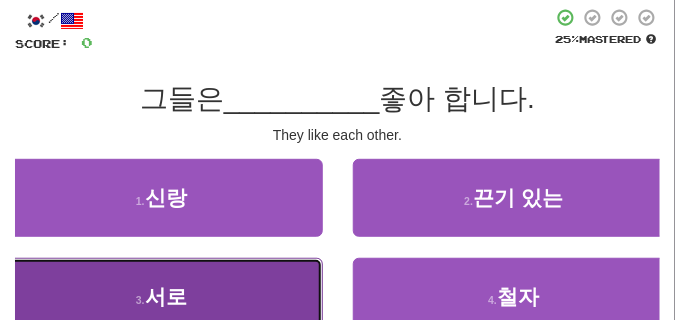 click on "3 .  서로" at bounding box center [161, 297] 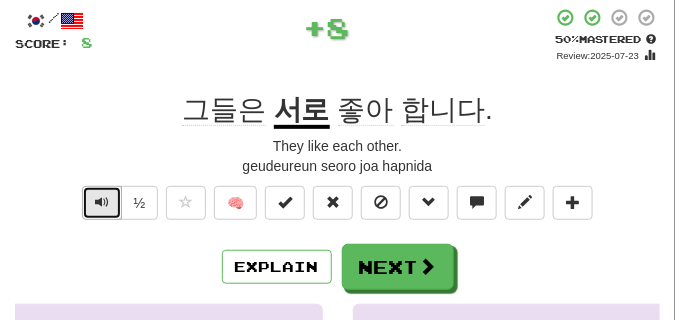click at bounding box center (102, 202) 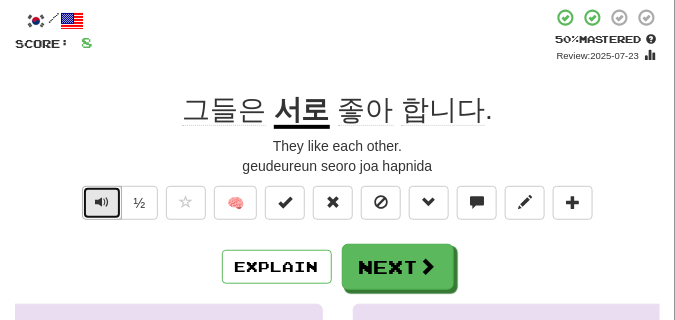 click at bounding box center (102, 202) 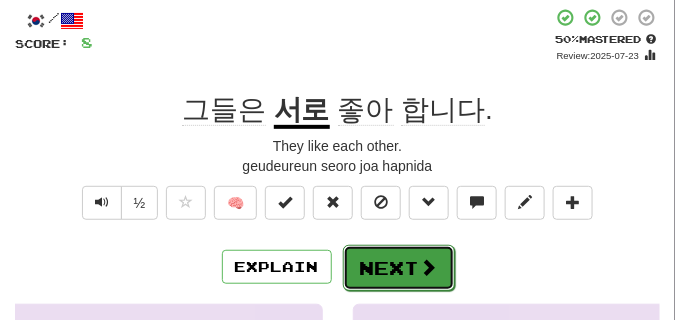 click on "Next" at bounding box center (399, 268) 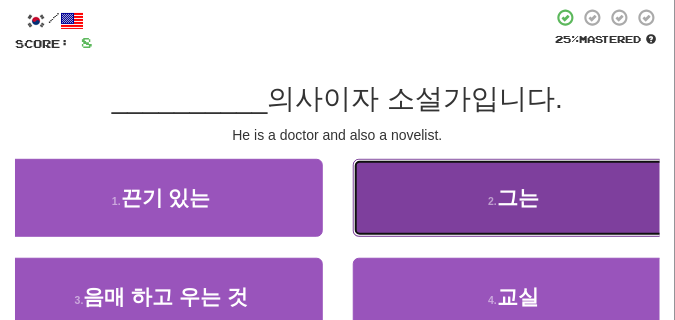 click on "2 .  그는" at bounding box center (514, 198) 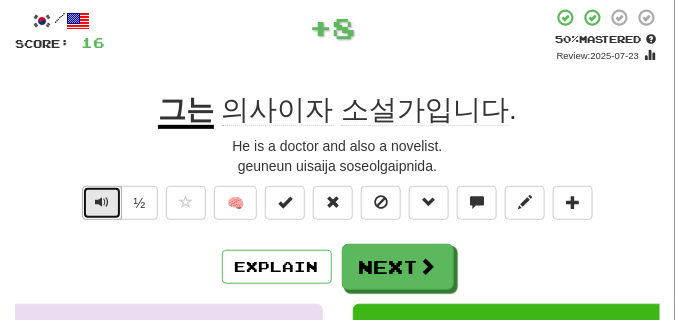click at bounding box center (102, 203) 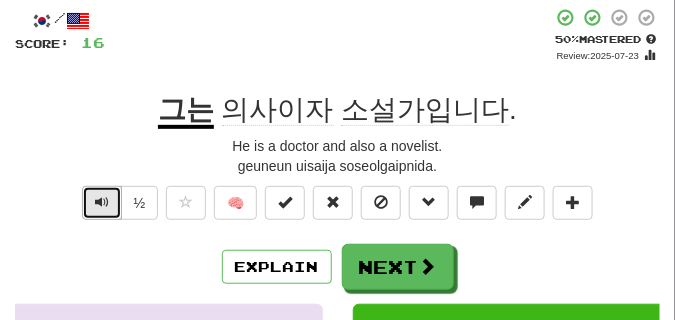 click at bounding box center [102, 202] 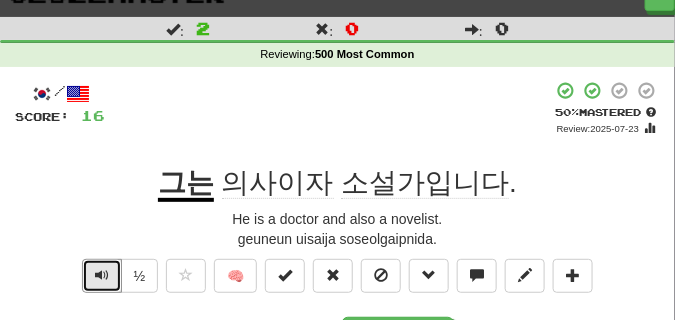 scroll, scrollTop: 50, scrollLeft: 0, axis: vertical 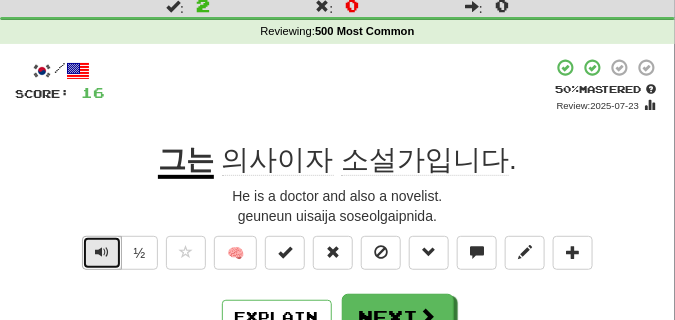 click at bounding box center [102, 253] 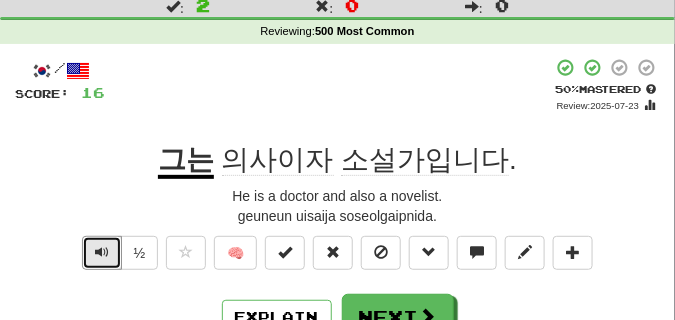 click at bounding box center [102, 253] 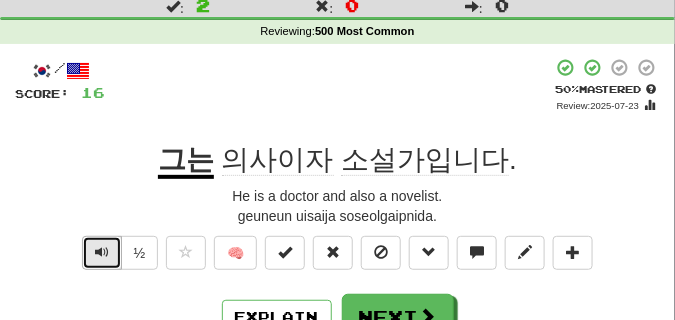 click at bounding box center (102, 253) 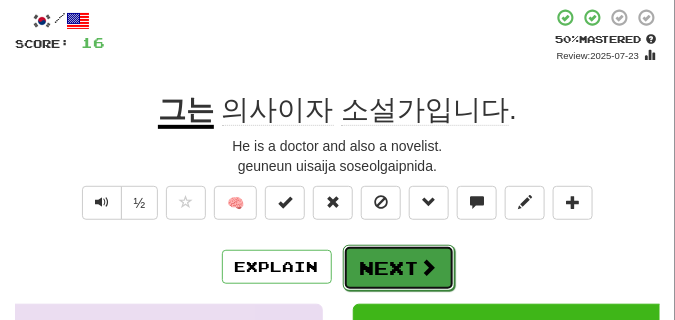 click on "Next" at bounding box center (399, 268) 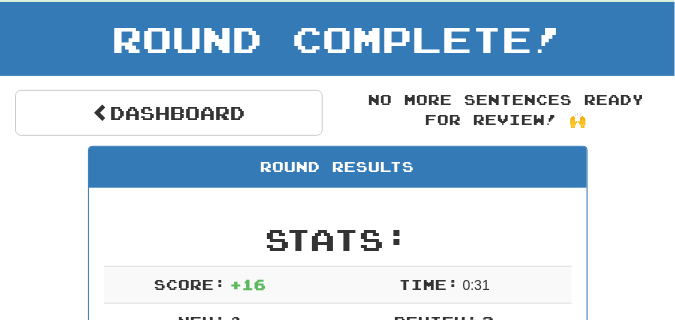scroll, scrollTop: 88, scrollLeft: 0, axis: vertical 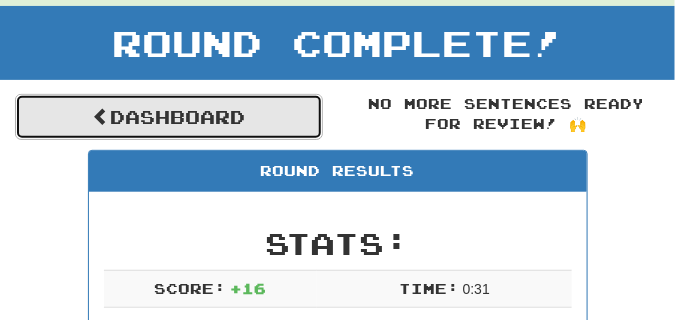 click on "Dashboard" at bounding box center [169, 117] 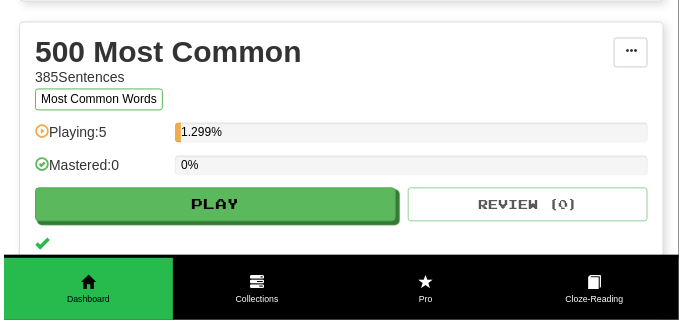 scroll, scrollTop: 750, scrollLeft: 0, axis: vertical 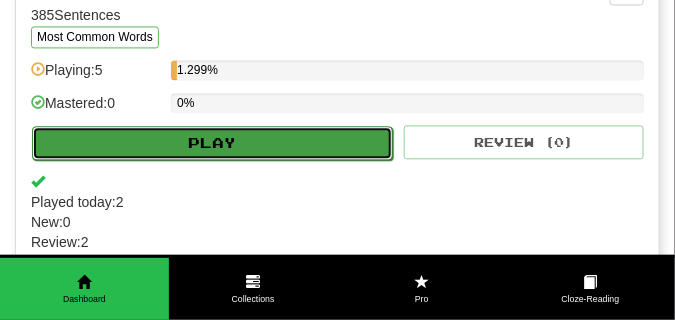 click on "Play" at bounding box center [212, 143] 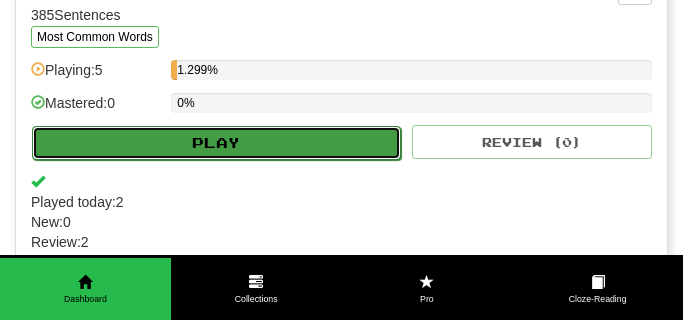 select on "**" 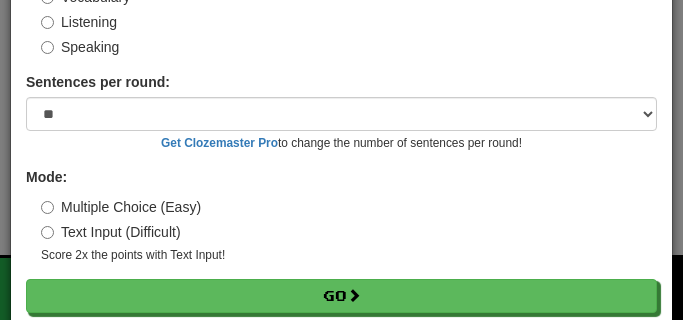 scroll, scrollTop: 169, scrollLeft: 0, axis: vertical 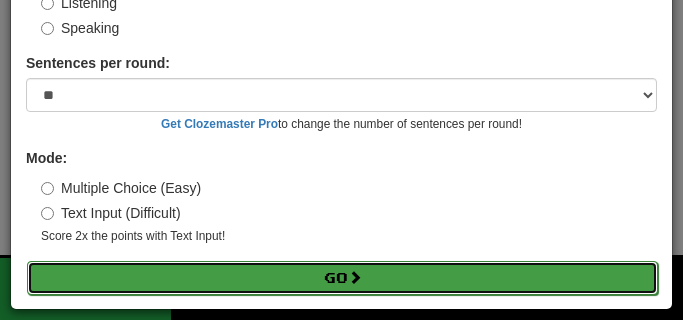 click on "Go" at bounding box center [342, 278] 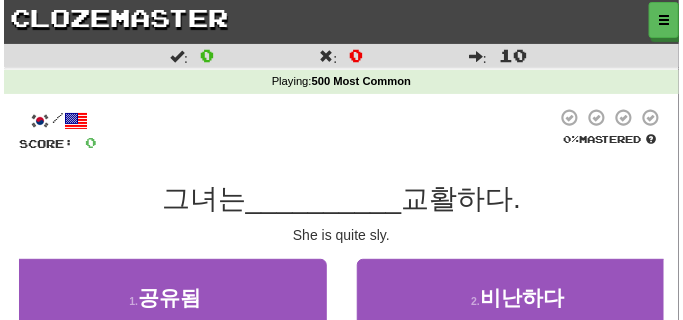 scroll, scrollTop: 100, scrollLeft: 0, axis: vertical 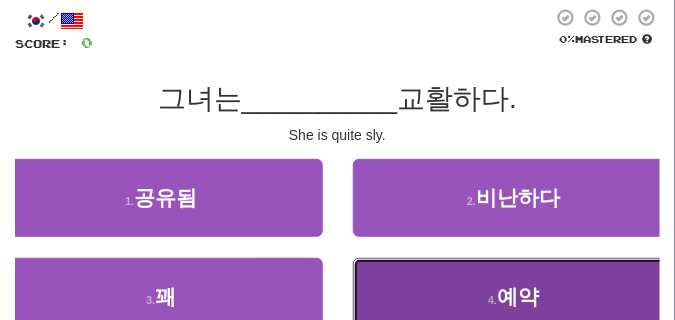 click on "4 .  예약" at bounding box center (514, 297) 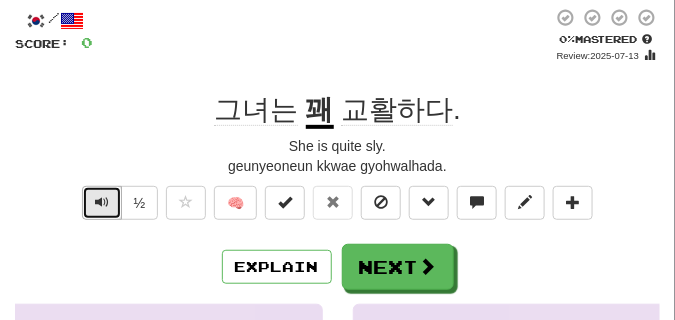 click at bounding box center [102, 202] 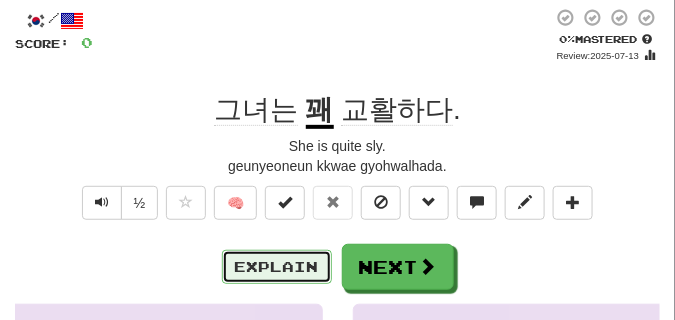 click on "Explain" at bounding box center (277, 267) 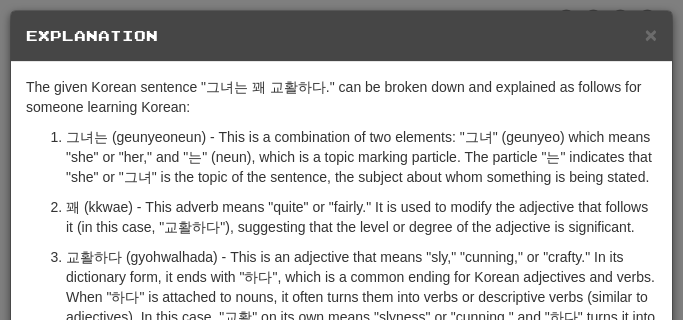 click on "그녀는 (geunyeoneun) - This is a combination of two elements: "그녀" (geunyeo) which means "she" or "her," and "는" (neun), which is a topic marking particle. The particle "는" indicates that "she" or "그녀" is the topic of the sentence, the subject about whom something is being stated." at bounding box center [361, 157] 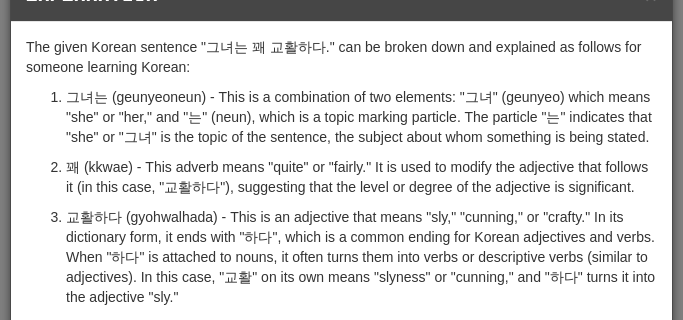 scroll, scrollTop: 100, scrollLeft: 0, axis: vertical 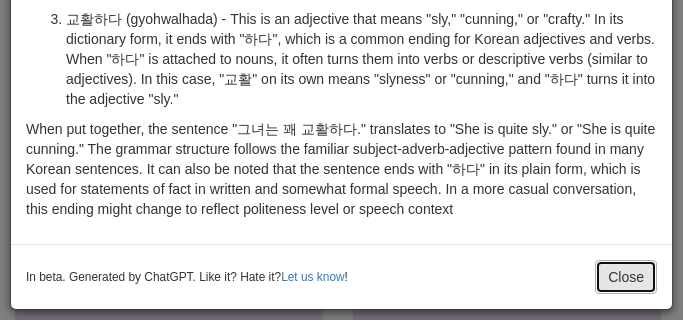 click on "Close" at bounding box center (626, 277) 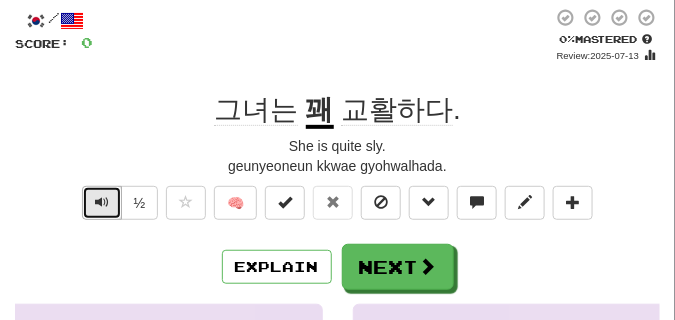 click at bounding box center (102, 202) 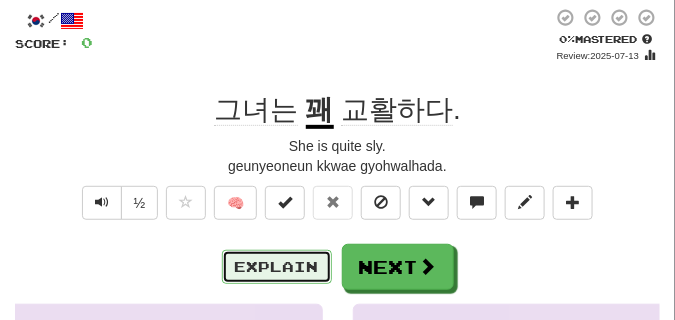 click on "Explain" at bounding box center (277, 267) 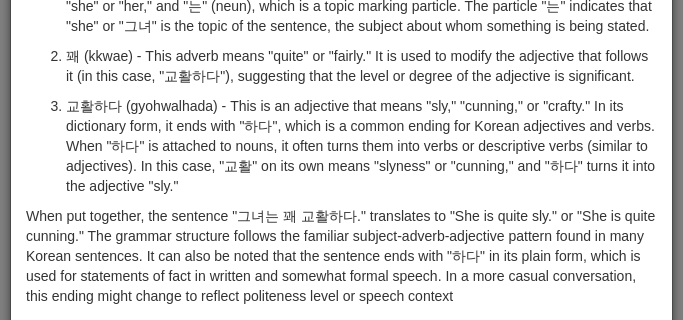 scroll, scrollTop: 250, scrollLeft: 0, axis: vertical 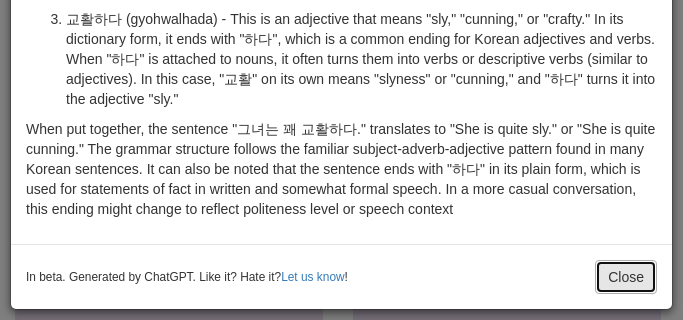 click on "Close" at bounding box center [626, 277] 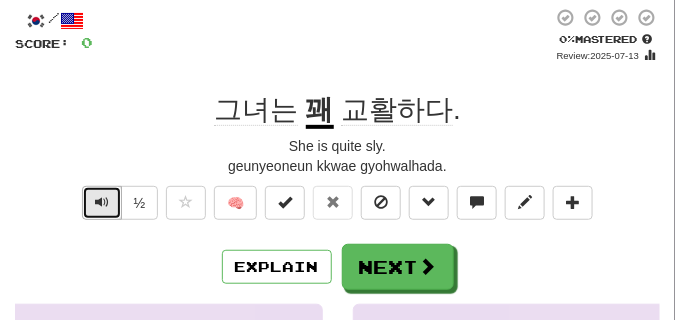 click at bounding box center (102, 202) 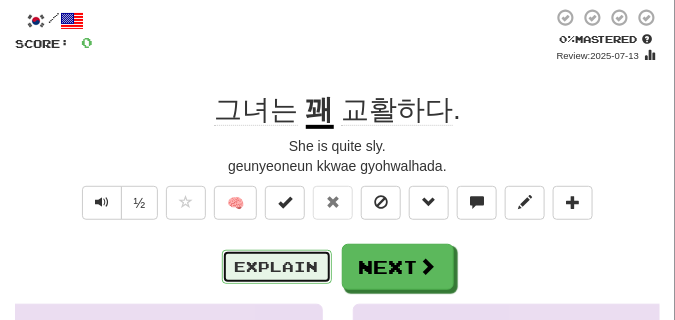 click on "Explain" at bounding box center (277, 267) 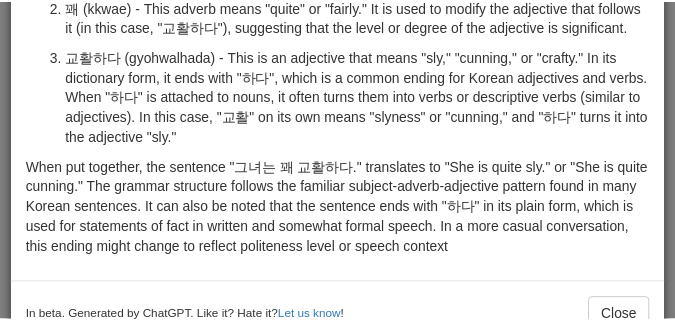 scroll, scrollTop: 257, scrollLeft: 0, axis: vertical 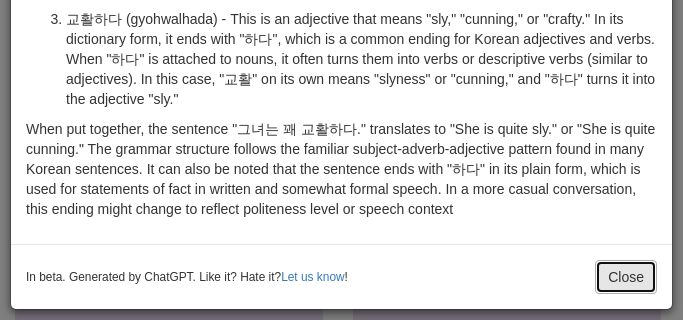 click on "Close" at bounding box center (626, 277) 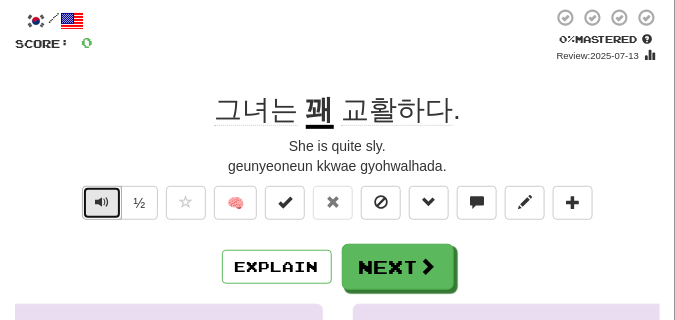 click at bounding box center (102, 202) 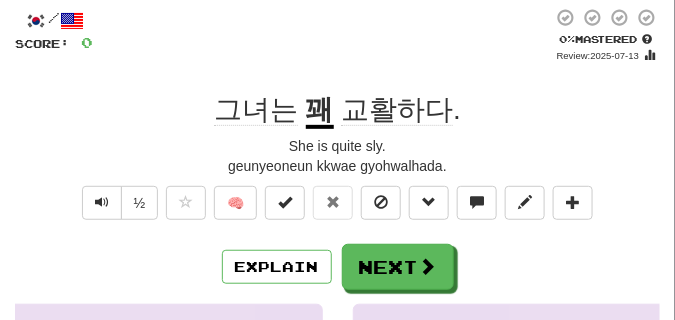 click on "/  Score:   0 0 %  Mastered Review:  [DATE] 그녀는   꽤   교활하다 . She is quite sly. geunyeoneun kkwae gyohwalhada. ½ 🧠 Explain Next 공유됨 비난하다 꽤 예약 Learn more: 공유됨 비난하다 꽤 예약  Help!  Report" at bounding box center [337, 292] 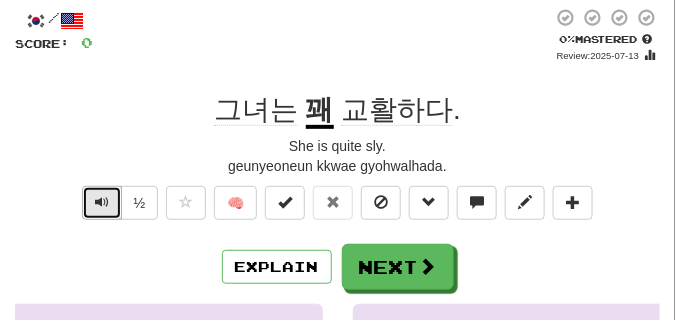 click at bounding box center [102, 202] 